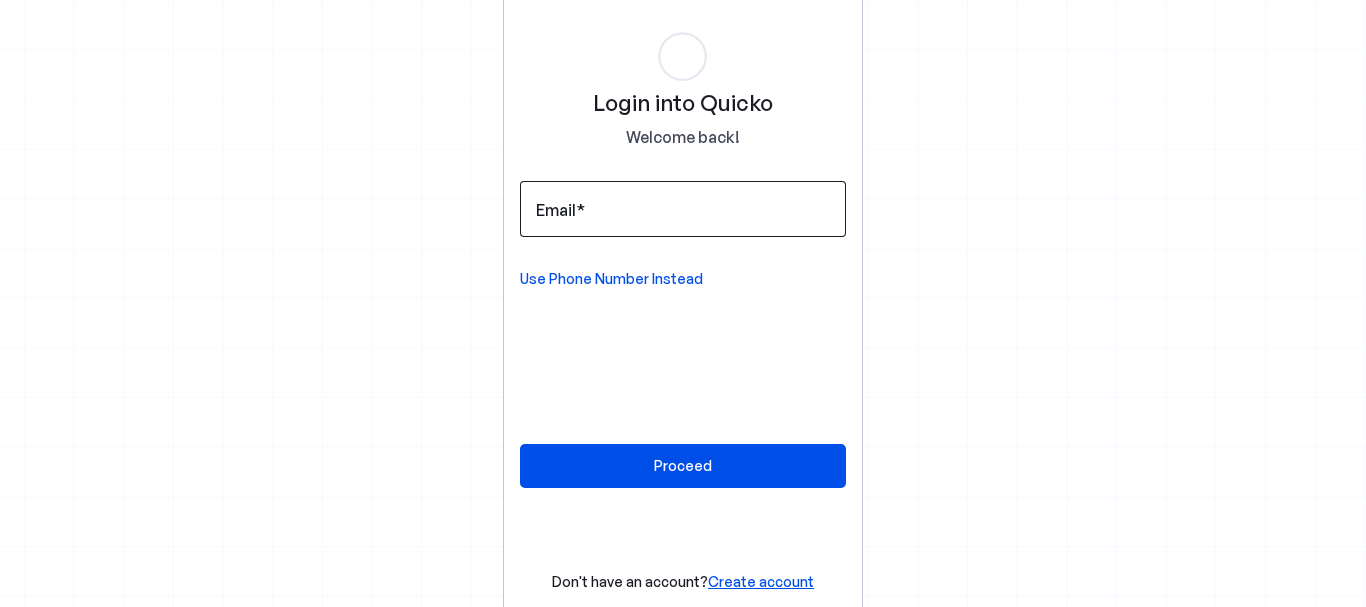 scroll, scrollTop: 0, scrollLeft: 0, axis: both 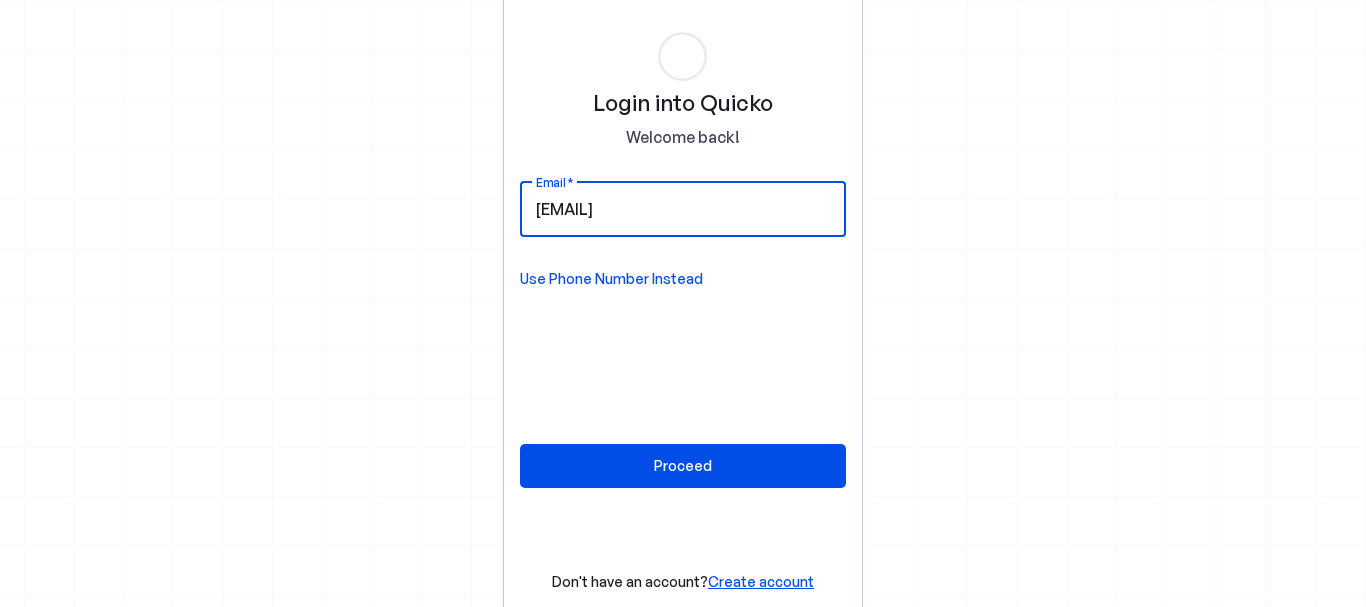 type on "[EMAIL]" 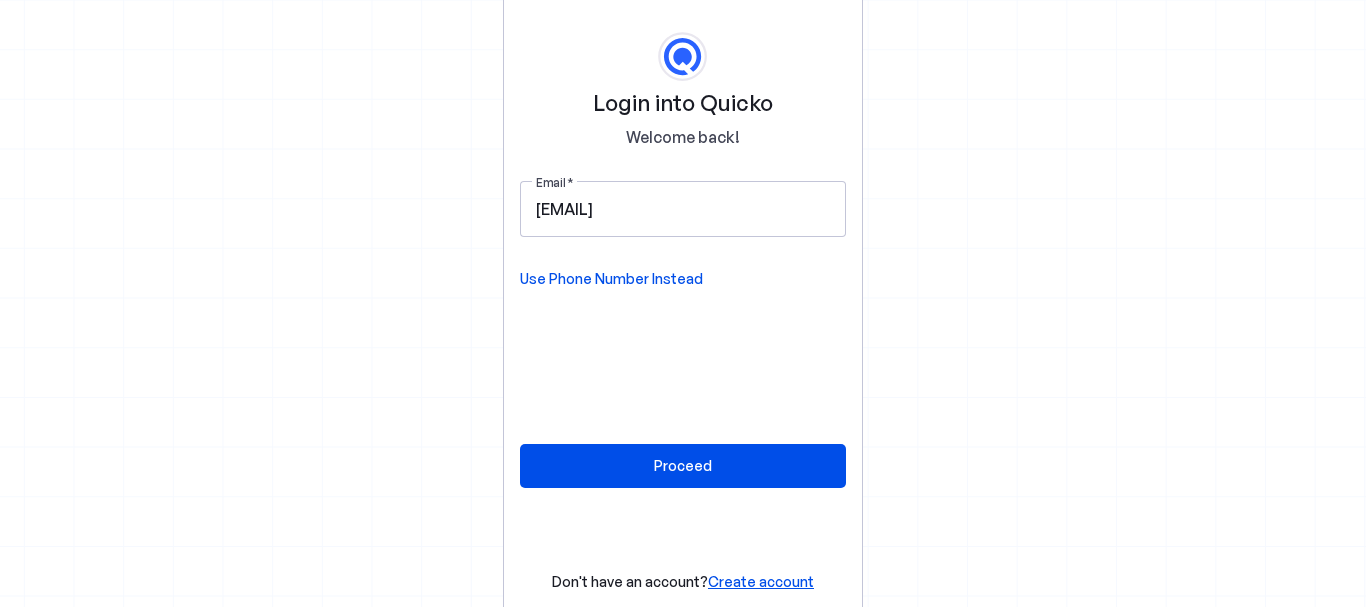 click on "Use Phone Number Instead" at bounding box center (611, 279) 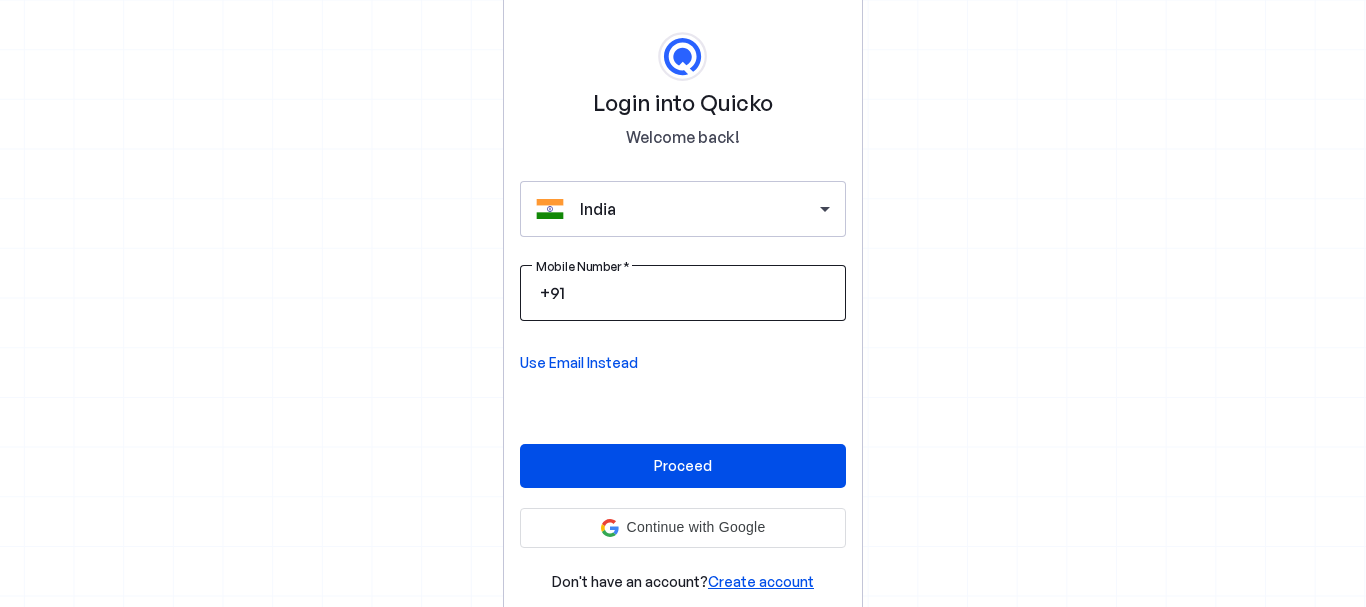 click on "Mobile Number" at bounding box center [699, 293] 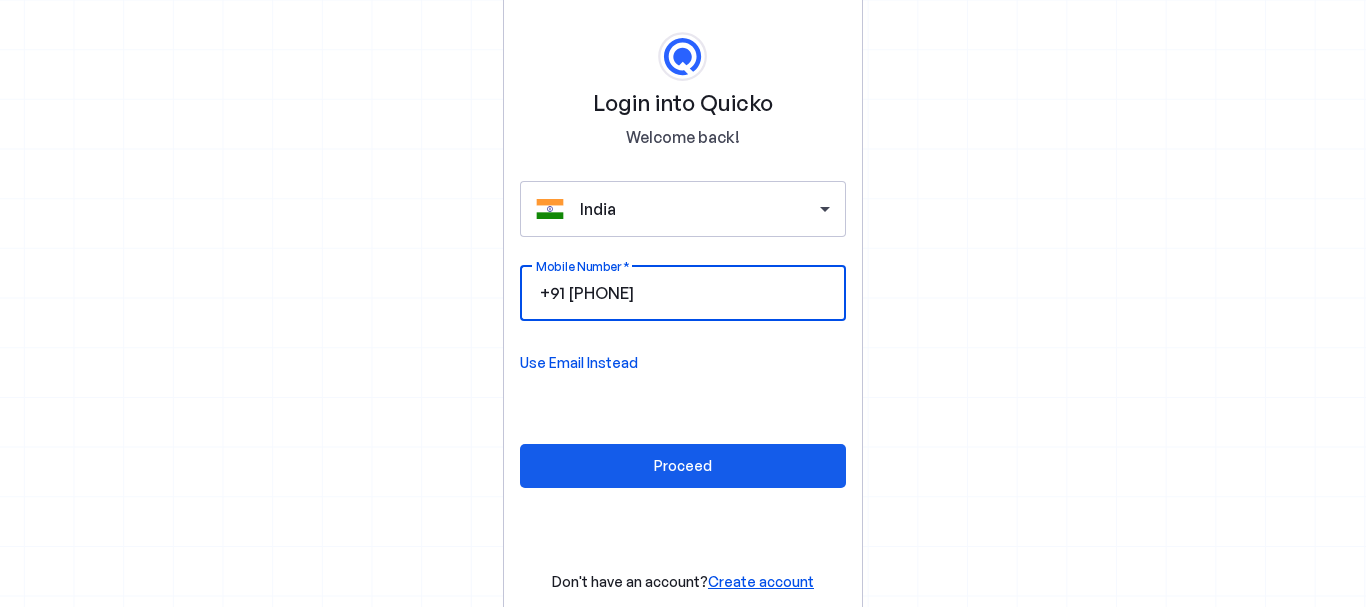 type on "8320332752" 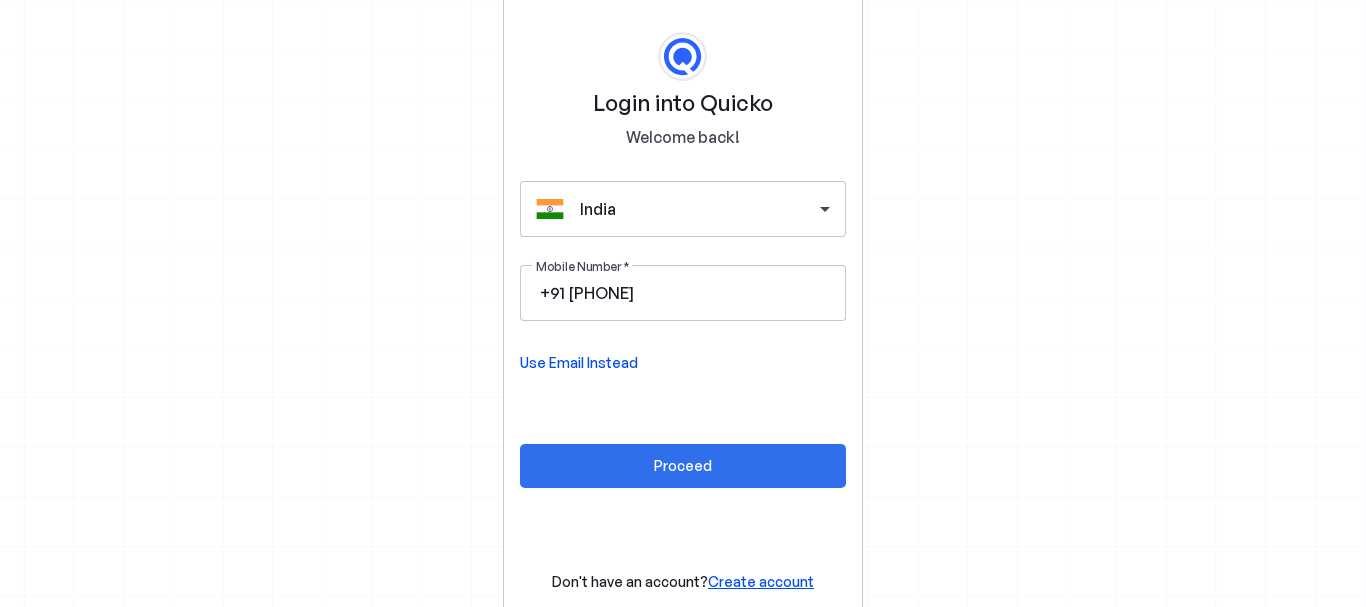 click at bounding box center (683, 466) 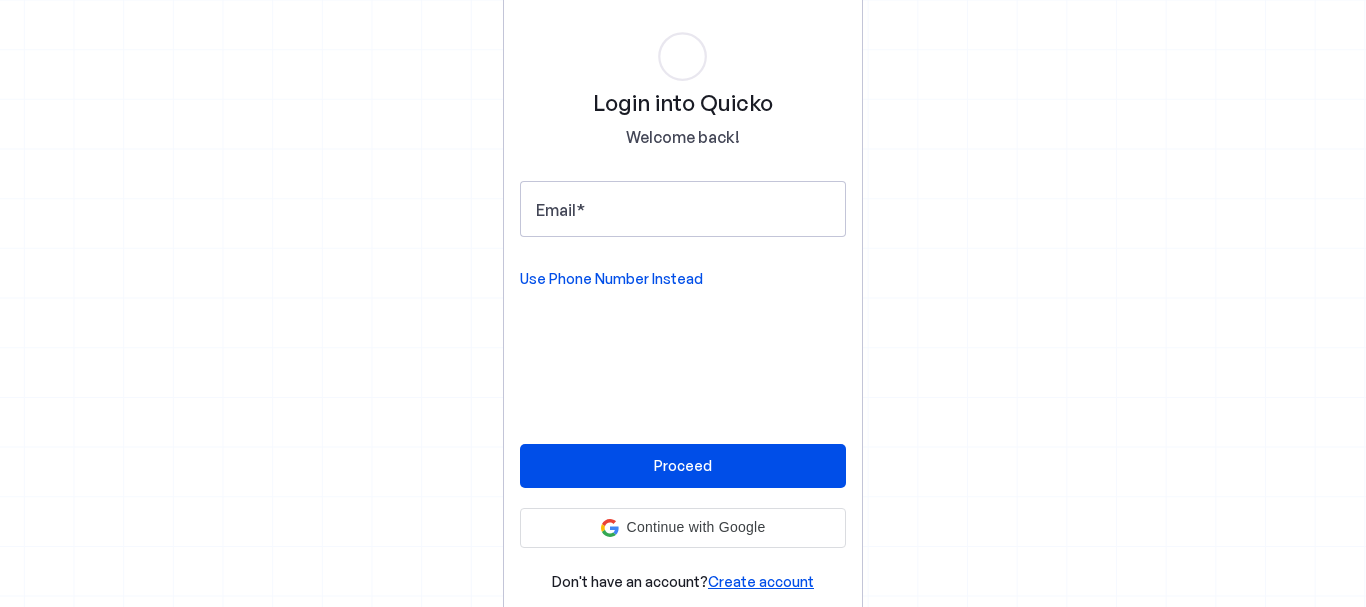 scroll, scrollTop: 0, scrollLeft: 0, axis: both 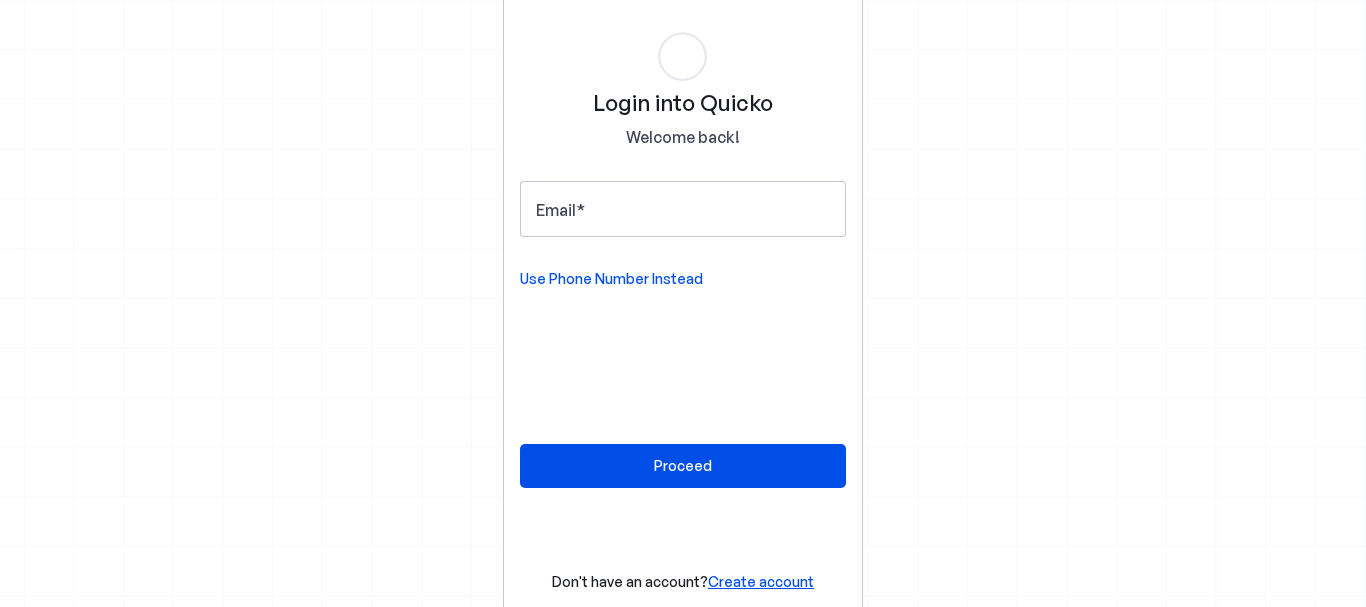click on "Login into Quicko  Welcome back!  Email Use Phone Number Instead Proceed Don't have an account?  Create account" at bounding box center (683, 304) 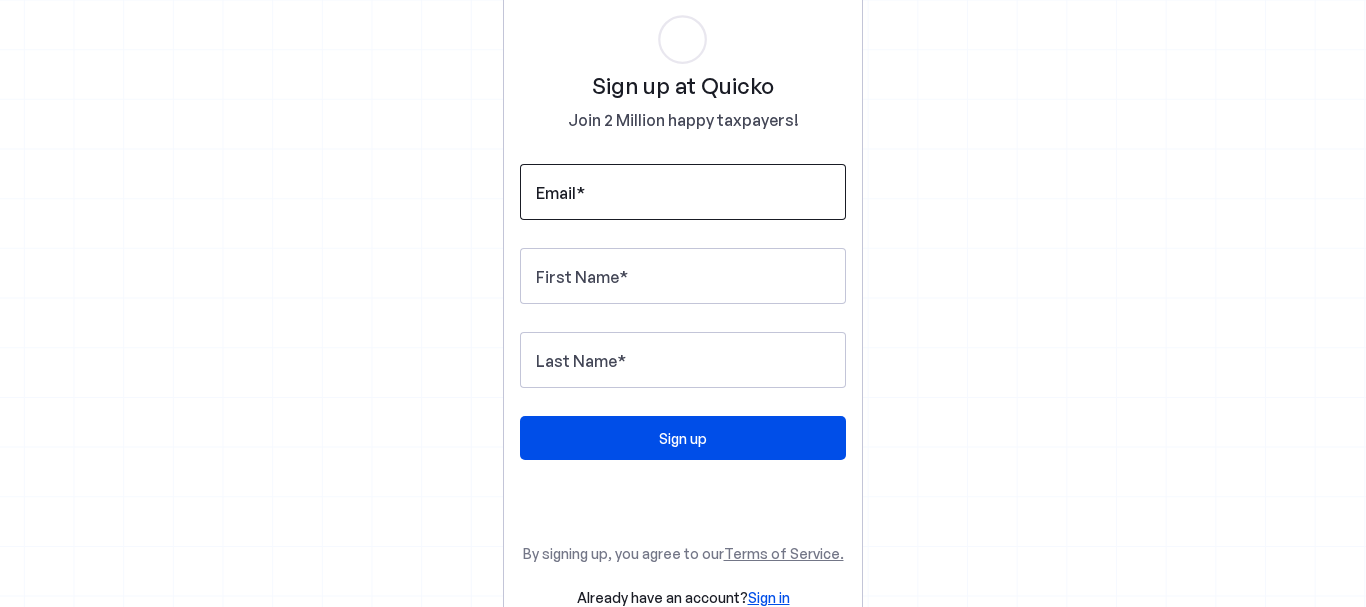 click at bounding box center [580, 193] 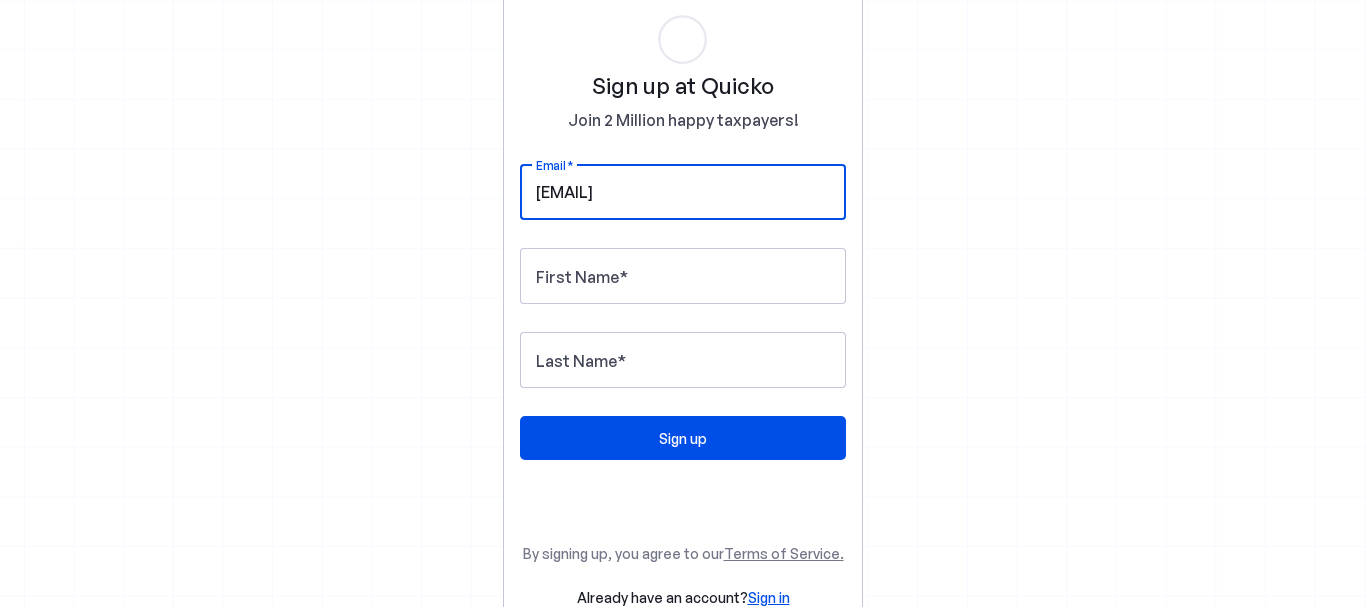 type on "[EMAIL]" 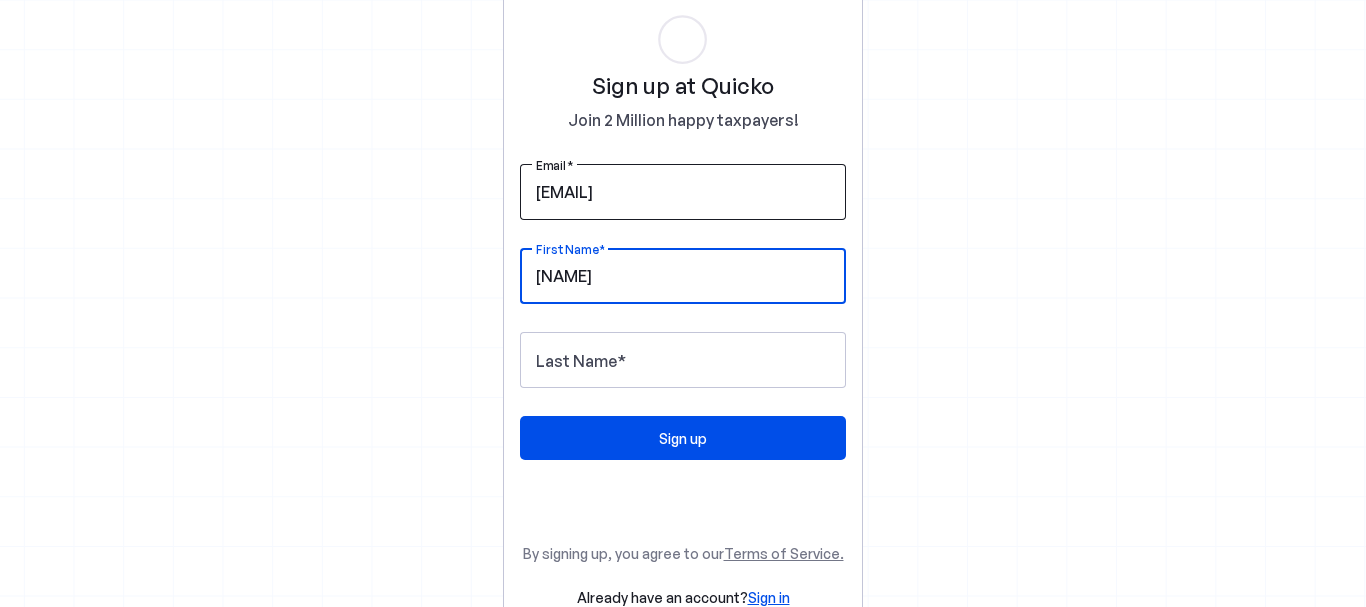 type on "[NAME]" 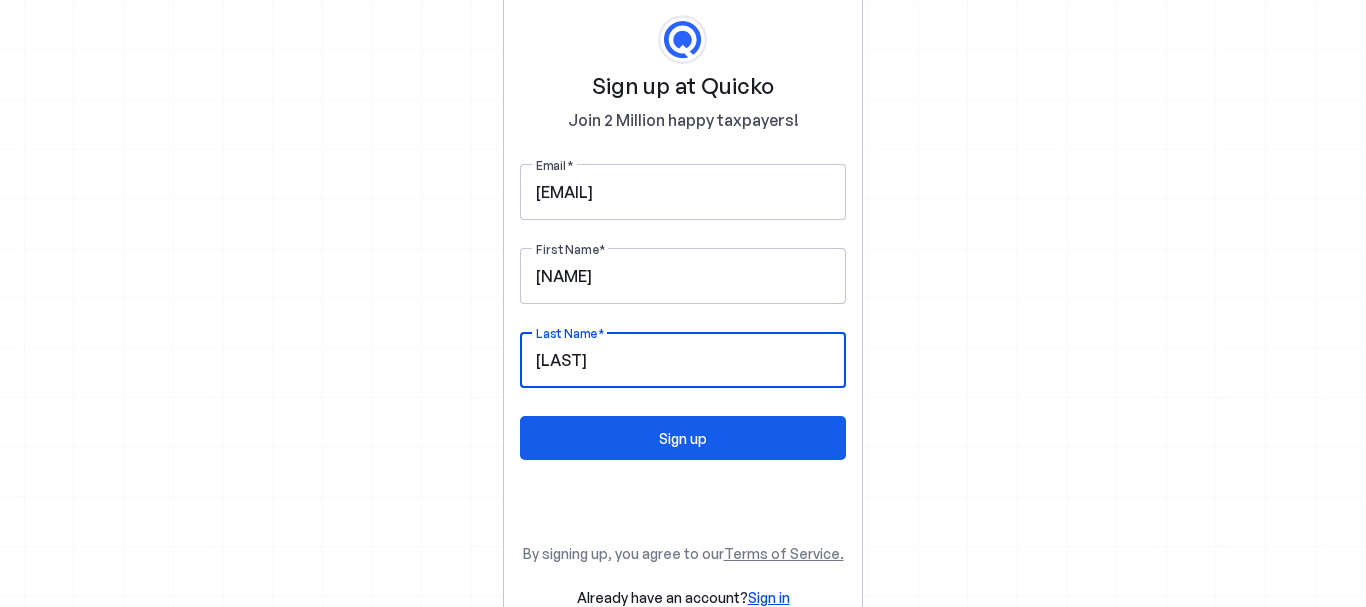 type on "[LAST]" 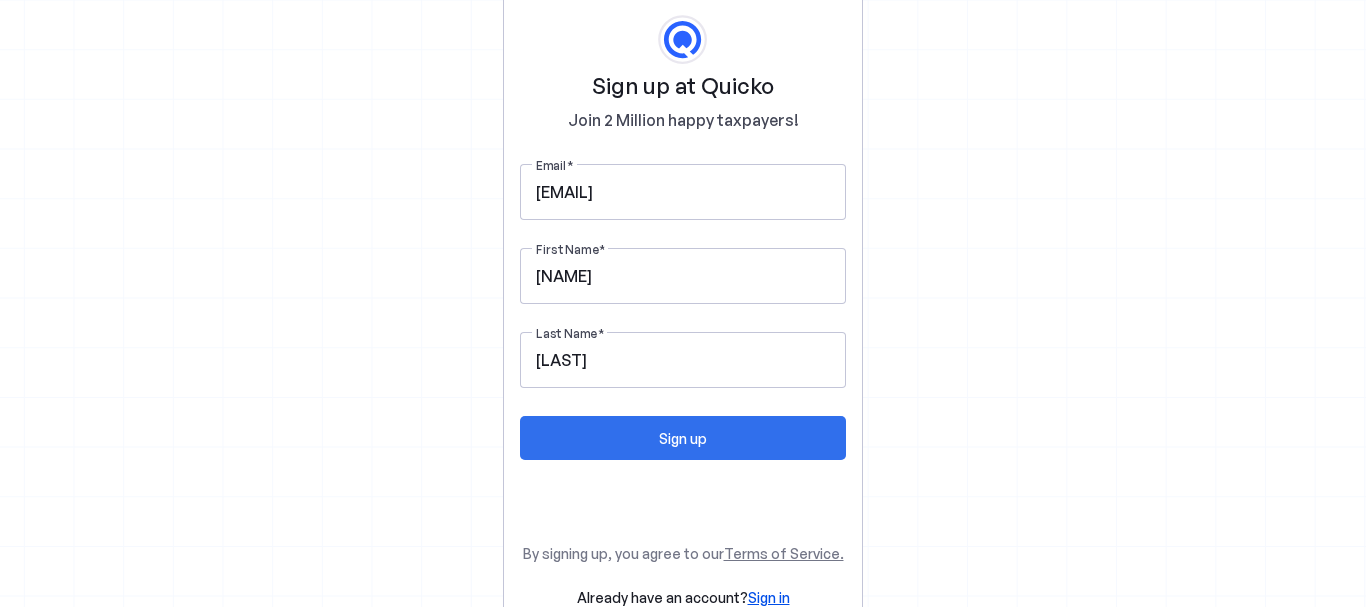 click on "Sign up" at bounding box center [683, 438] 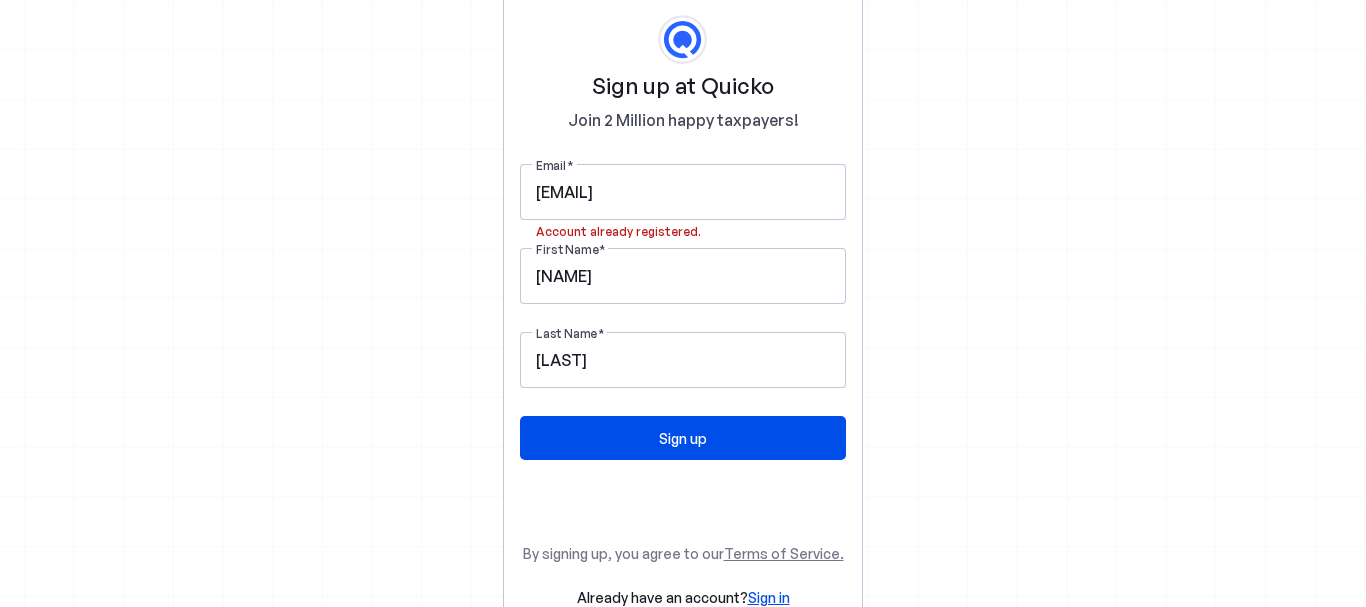 drag, startPoint x: 412, startPoint y: 358, endPoint x: 413, endPoint y: 396, distance: 38.013157 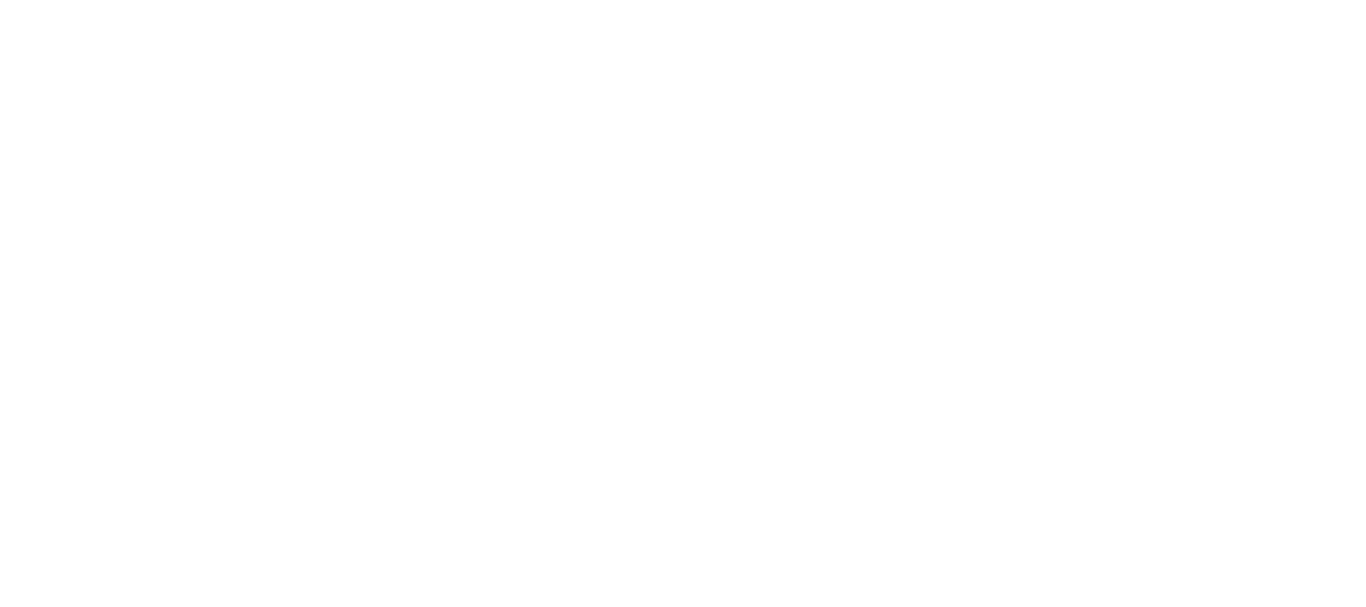 scroll, scrollTop: 0, scrollLeft: 0, axis: both 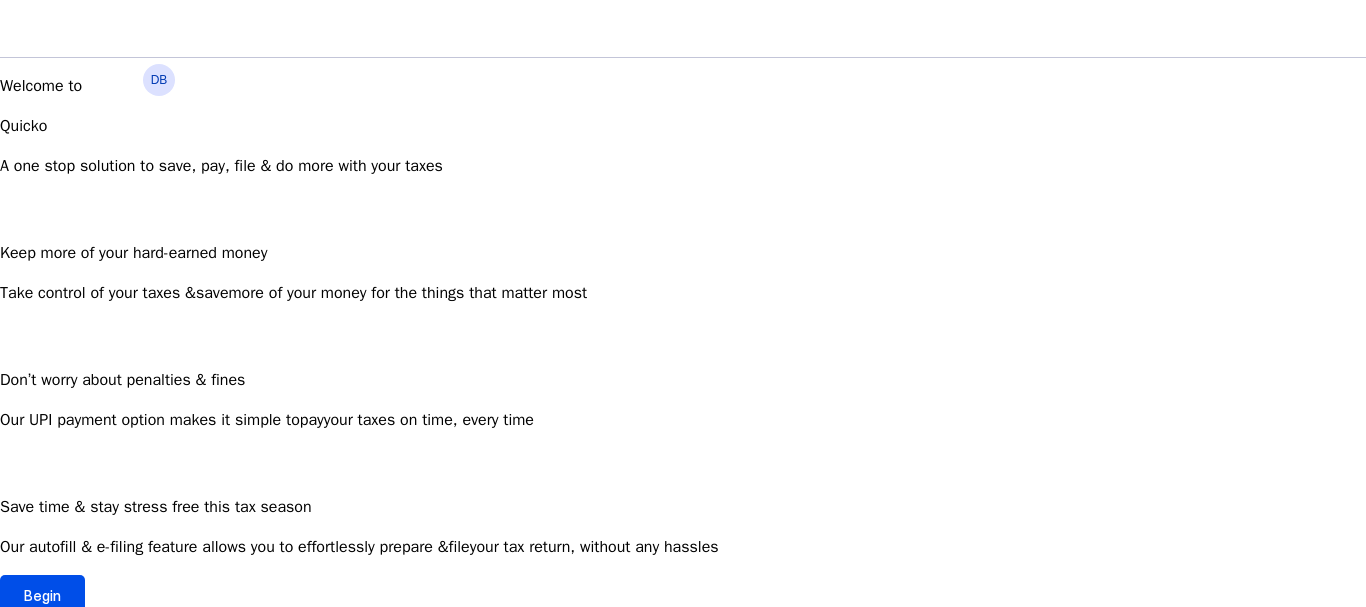 drag, startPoint x: 339, startPoint y: 268, endPoint x: 302, endPoint y: 405, distance: 141.90842 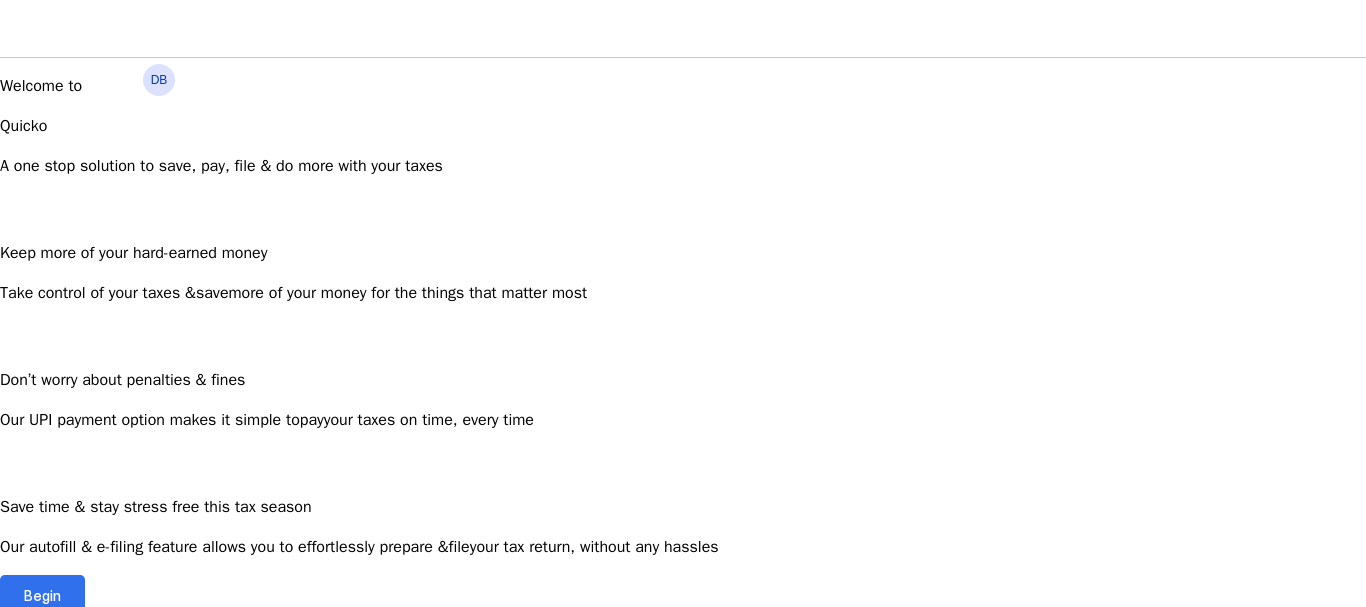 click on "Begin" at bounding box center [42, 595] 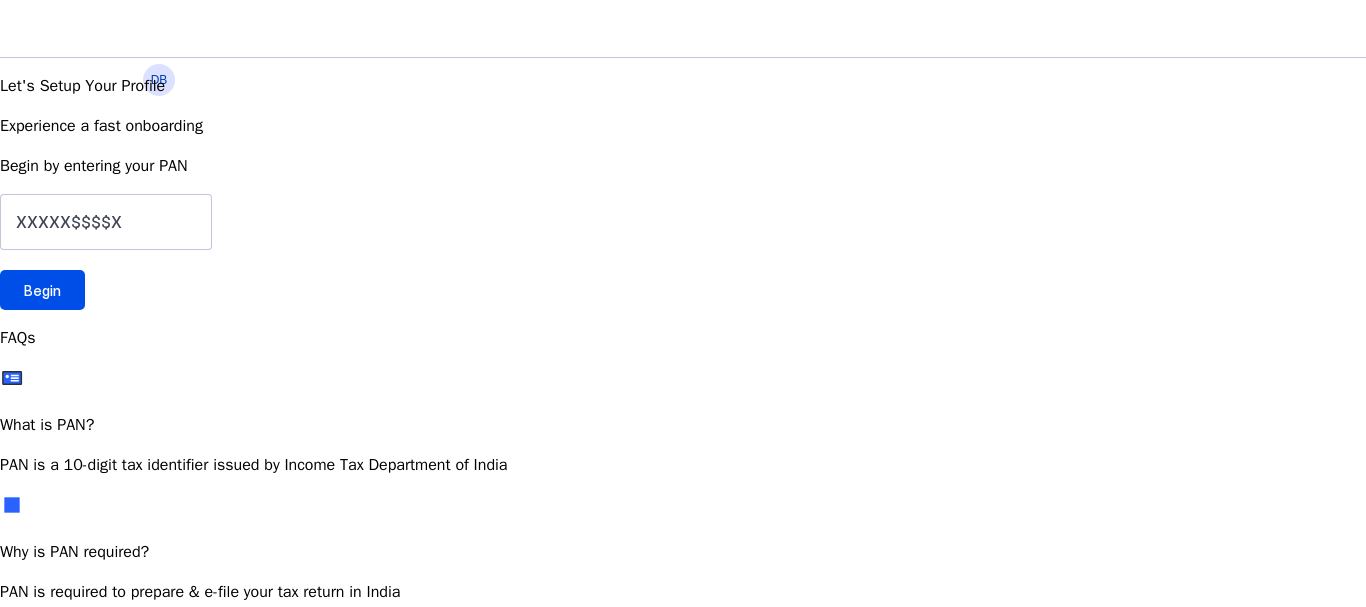 scroll, scrollTop: 0, scrollLeft: 0, axis: both 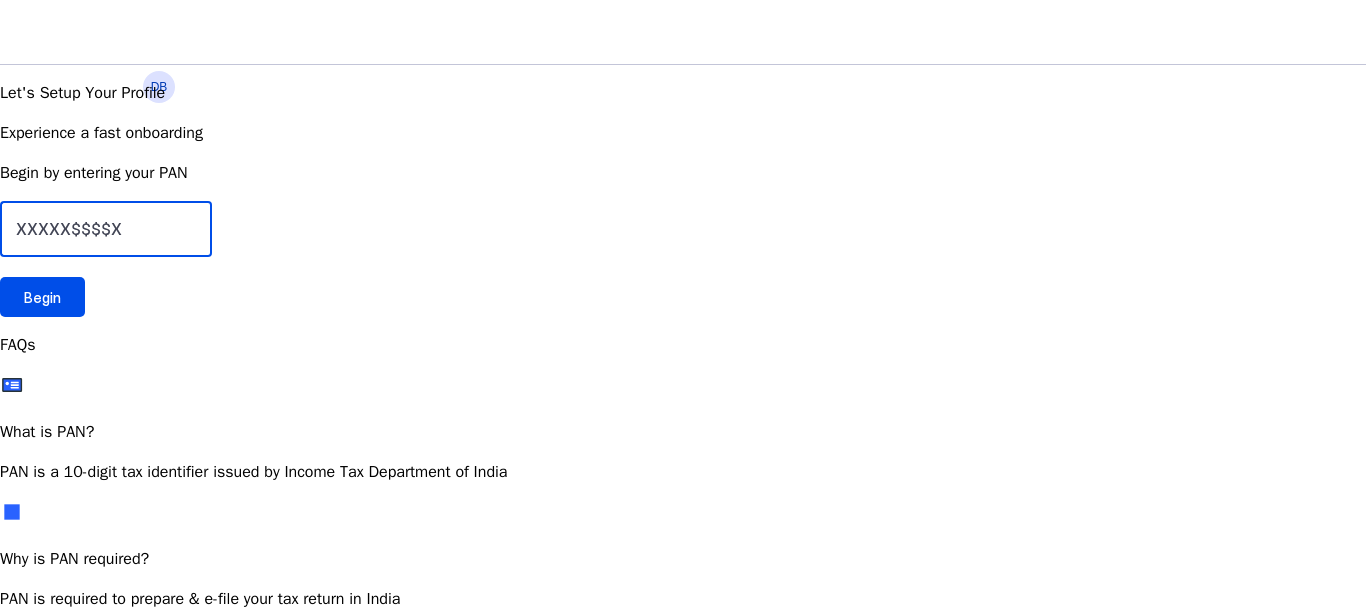 click at bounding box center [106, 229] 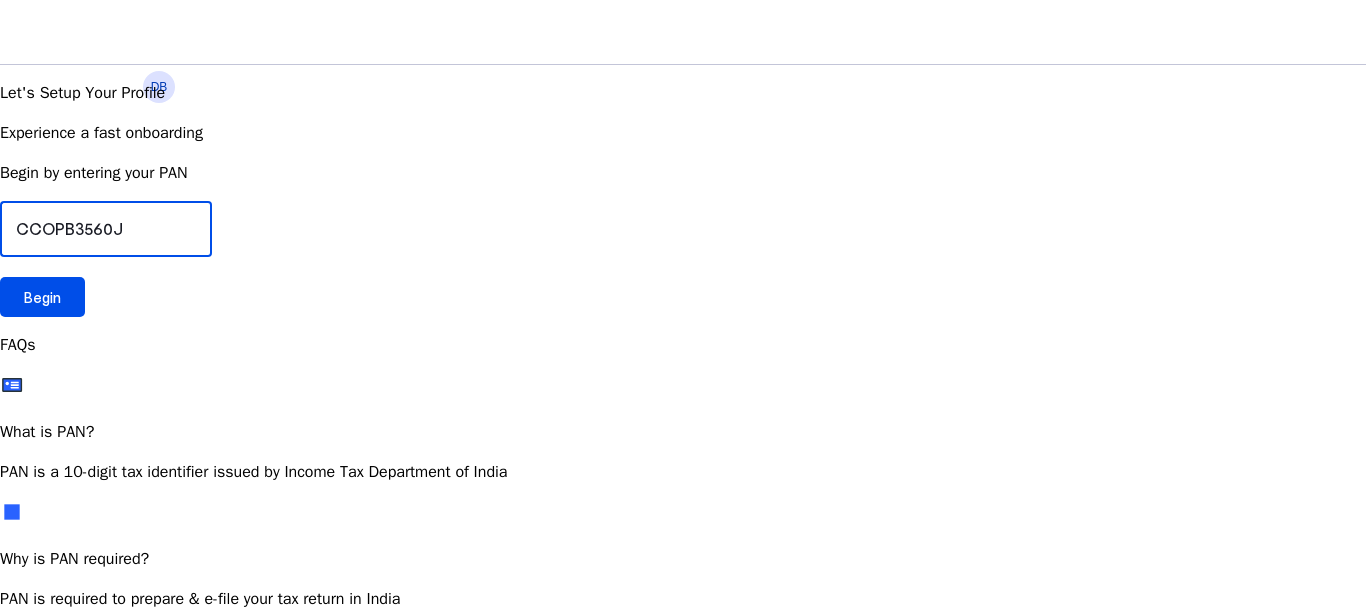 type on "CCOPB3560J" 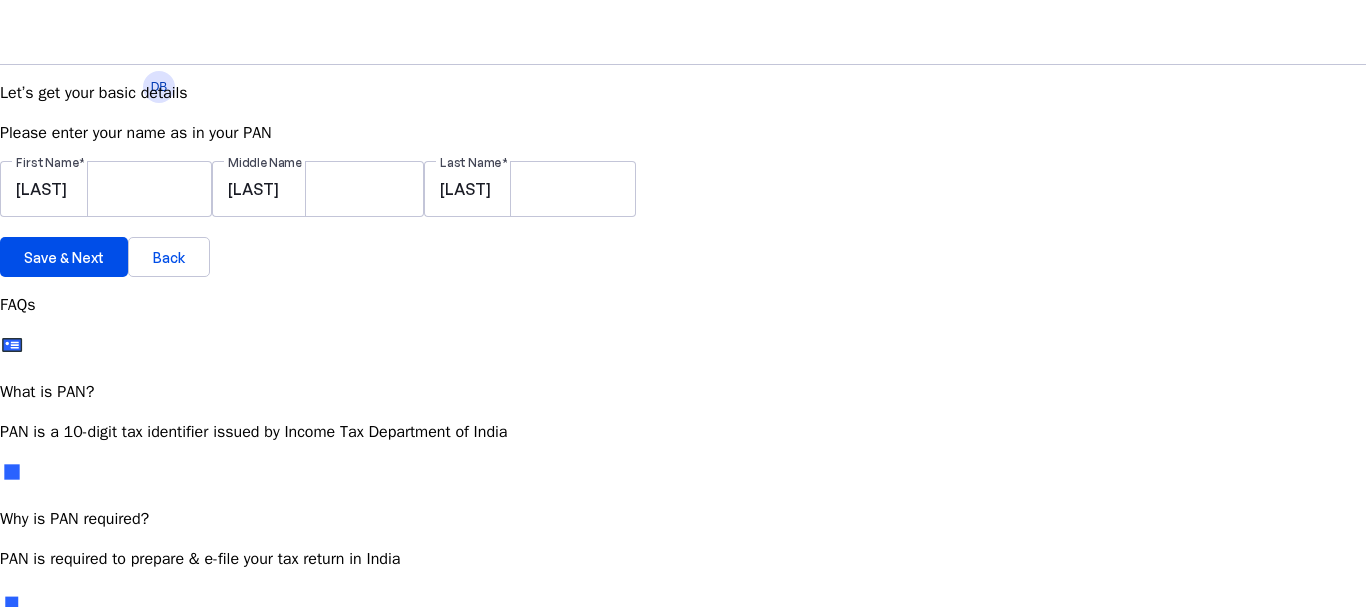 drag, startPoint x: 570, startPoint y: 239, endPoint x: 557, endPoint y: 298, distance: 60.41523 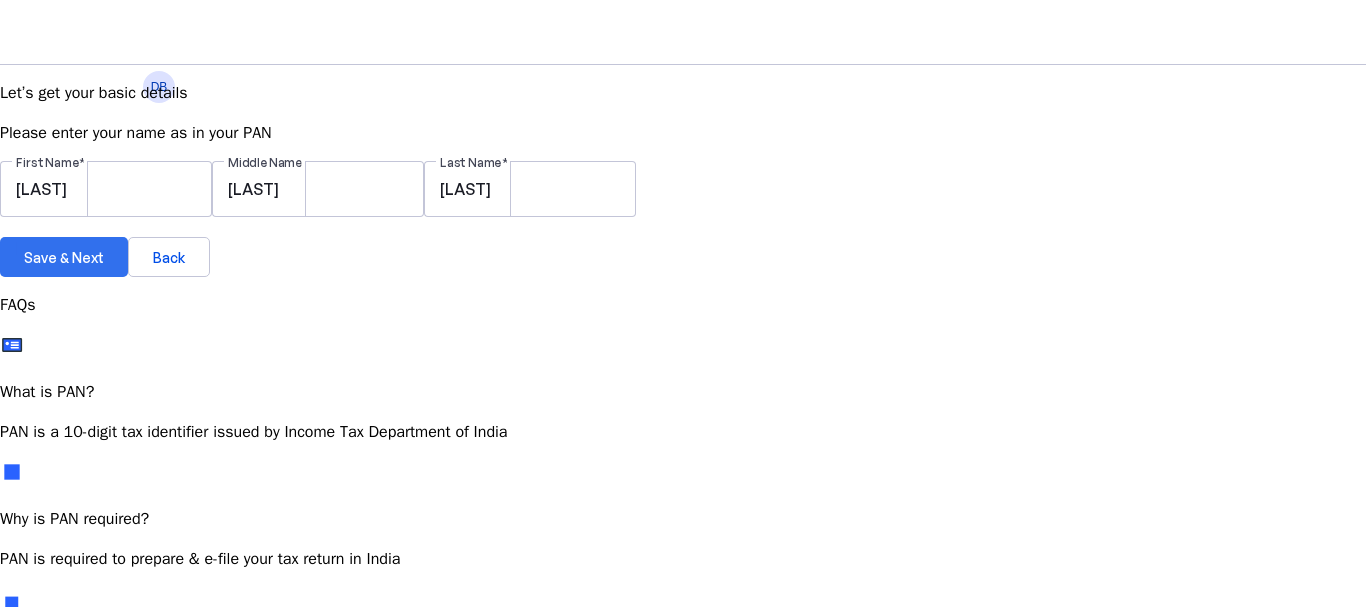 click on "Save & Next" at bounding box center (64, 257) 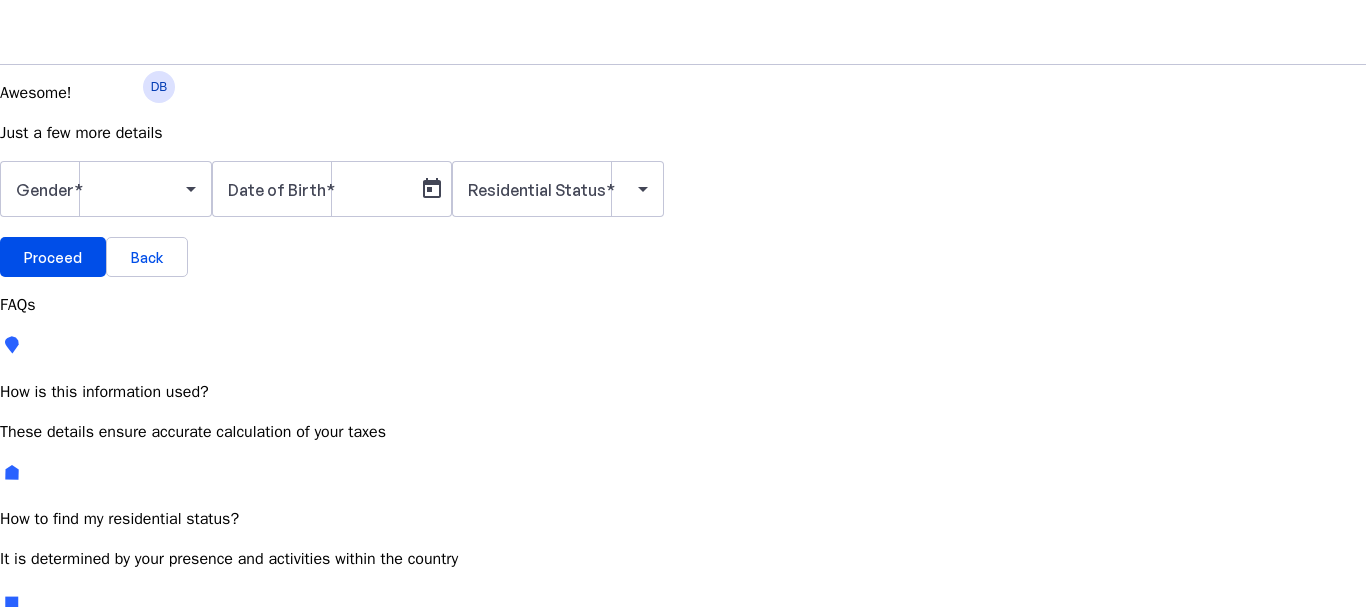 click on "Awesome! Just a few more details Gender Date of Birth Residential Status Proceed Back" at bounding box center (683, 179) 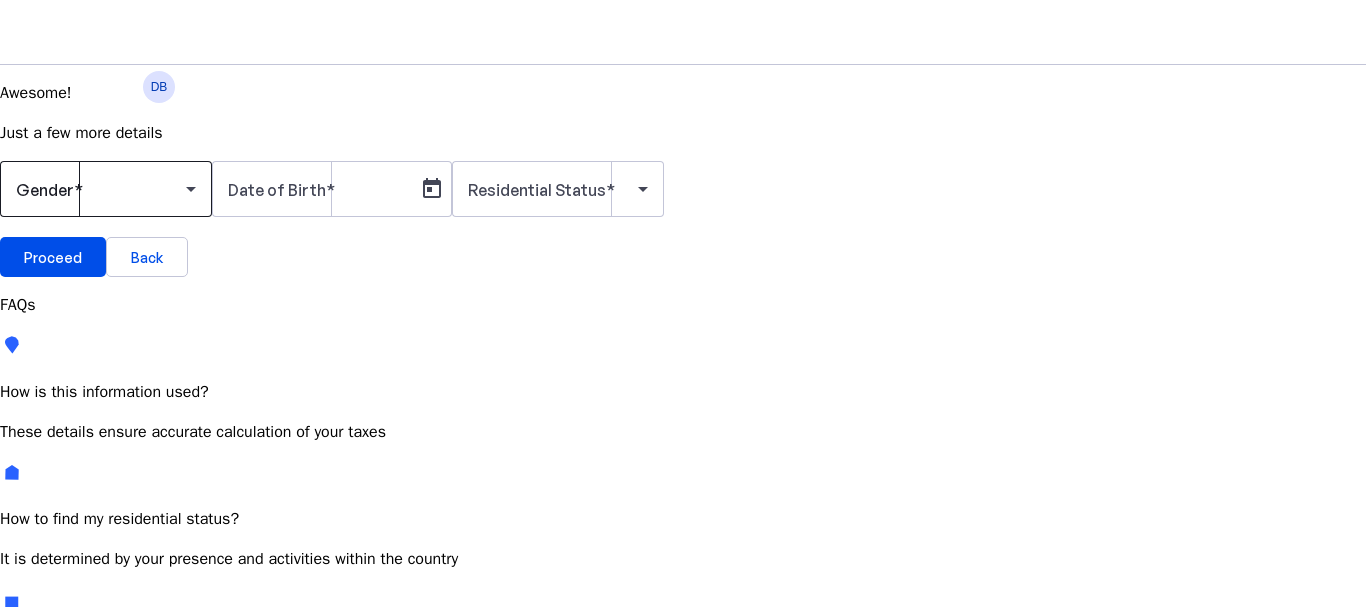 click at bounding box center (106, 189) 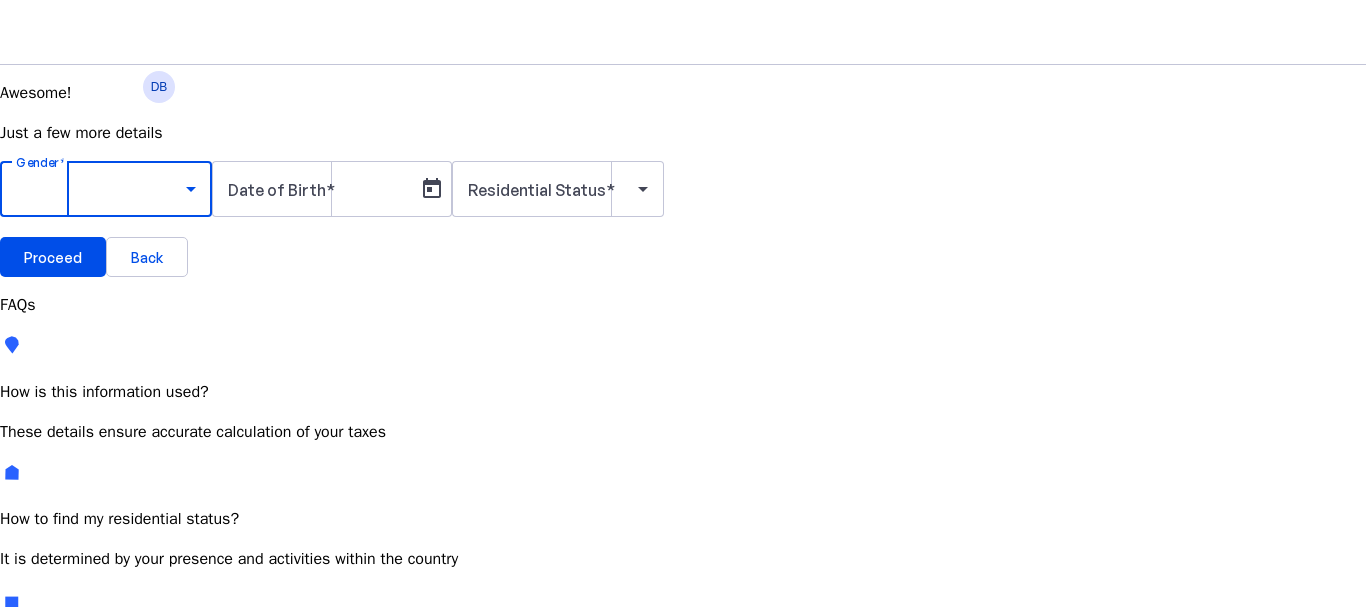 click on "Male" at bounding box center [154, 746] 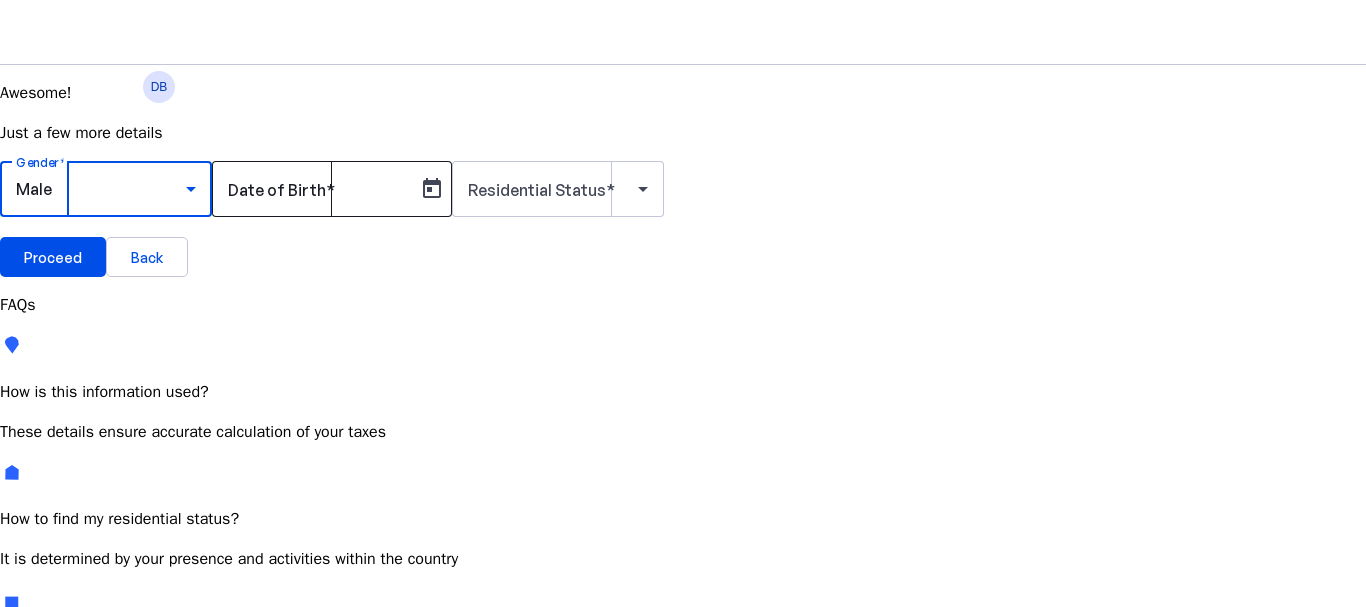 click on "Date of Birth" at bounding box center [277, 190] 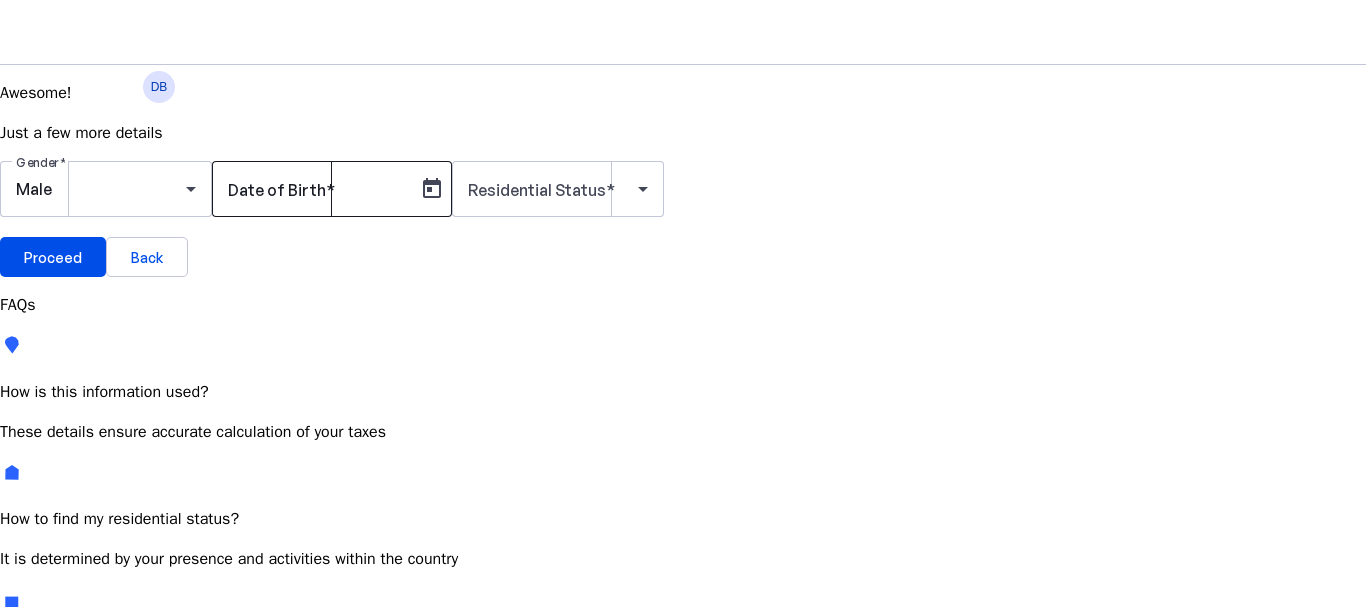 click on "Date of Birth" at bounding box center [318, 189] 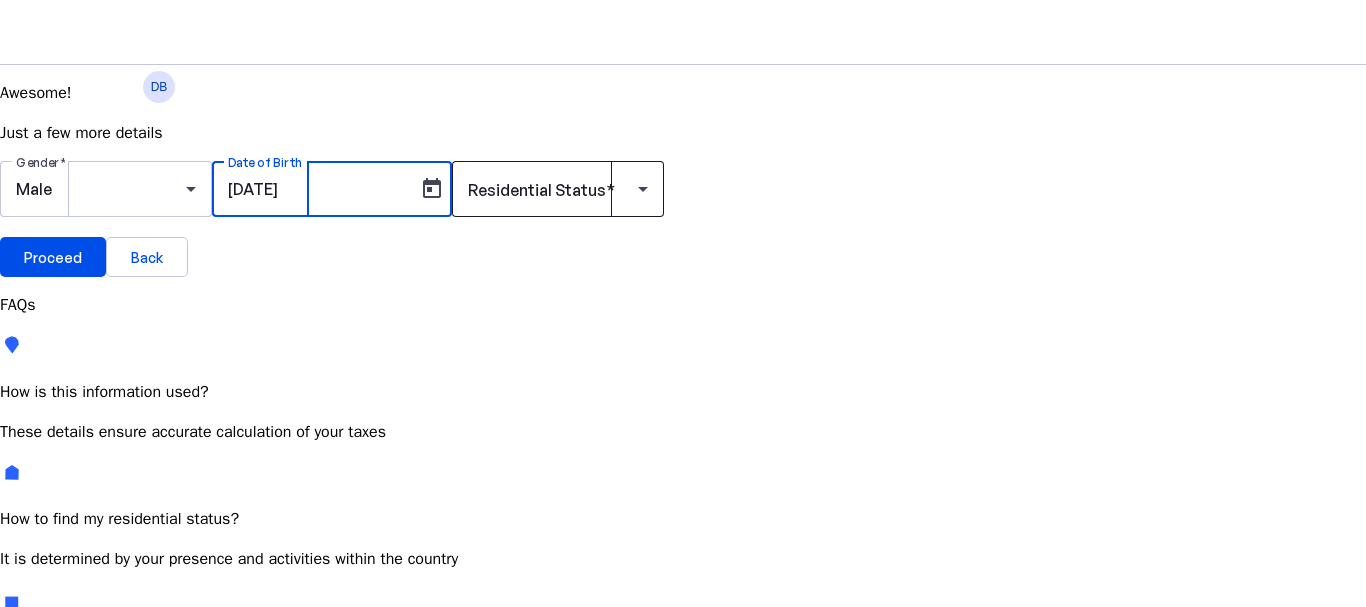 type on "[DATE]" 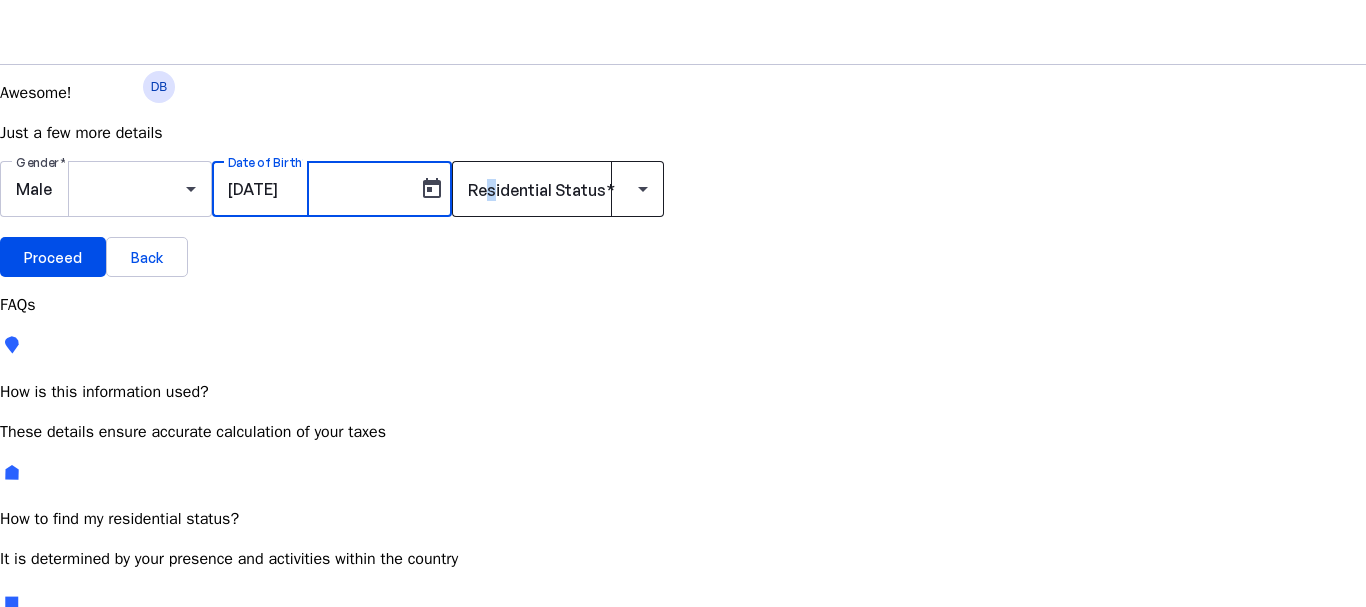 click on "Residential Status" at bounding box center (537, 190) 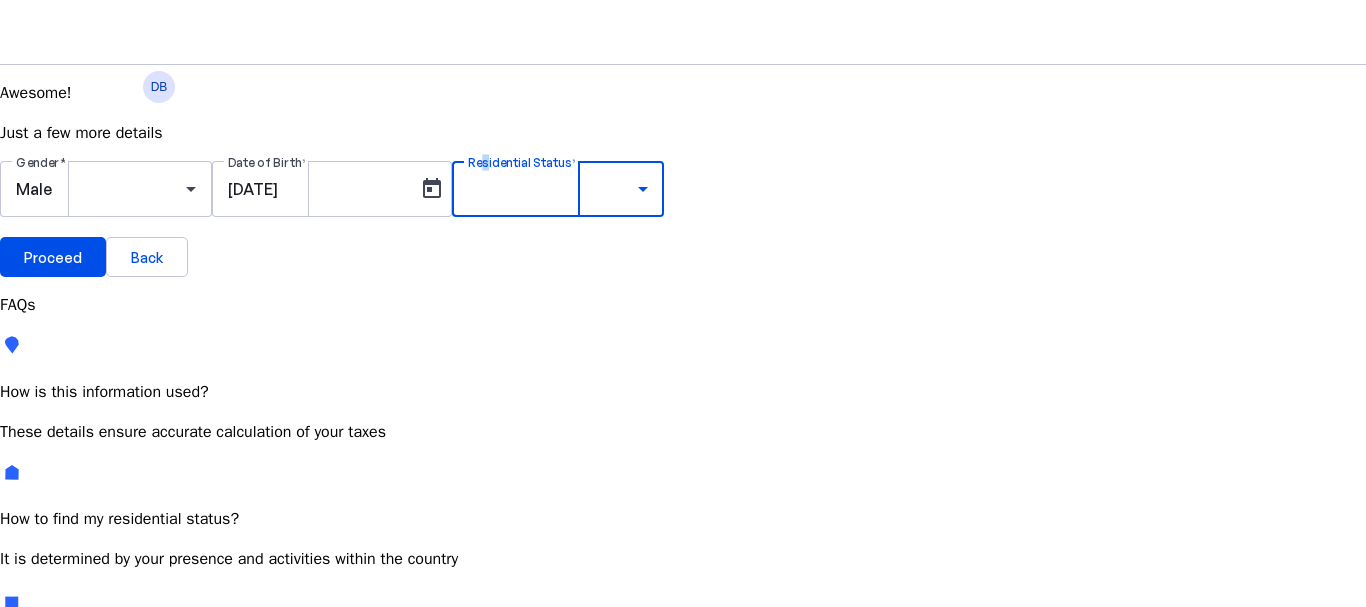 click on "Resident Most Common" at bounding box center (72, 766) 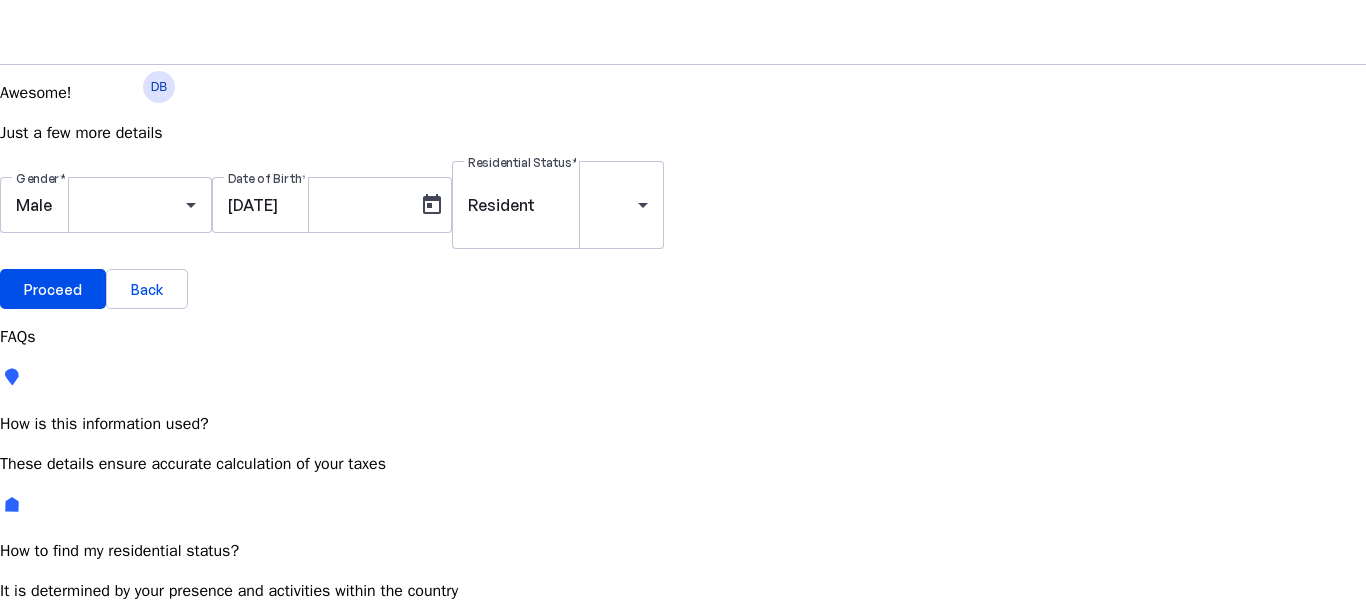 drag, startPoint x: 78, startPoint y: 460, endPoint x: 80, endPoint y: 483, distance: 23.086792 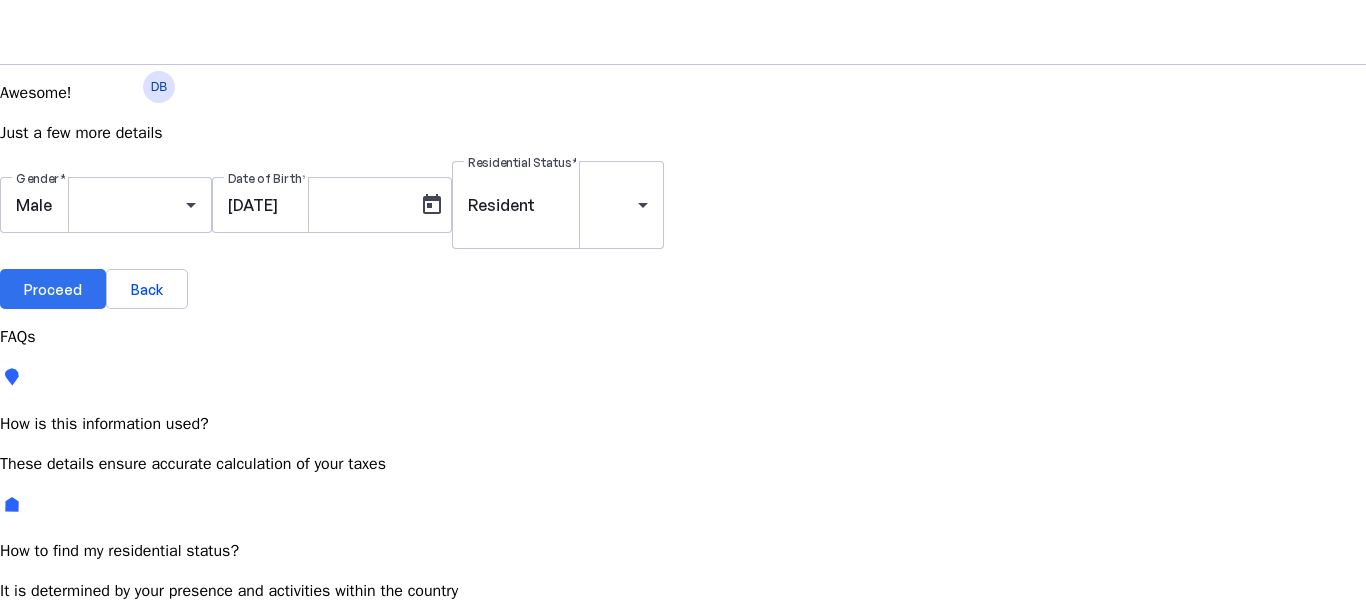 click on "Proceed" at bounding box center (53, 289) 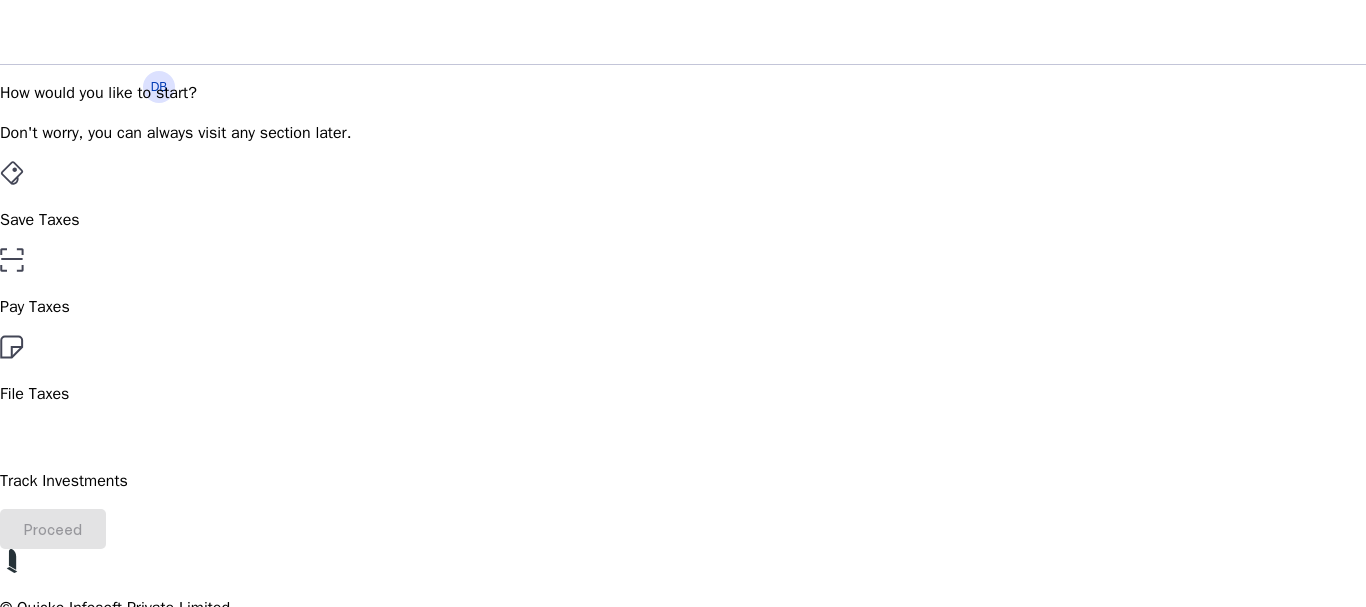 click on "CCOPB356. Don't worry, you can always visit any section later. Save Taxes Pay Taxes File Taxes Track Investments Proceed © Quicko Infosoft Private Limited Built with favorite from [CITY]" at bounding box center [683, 373] 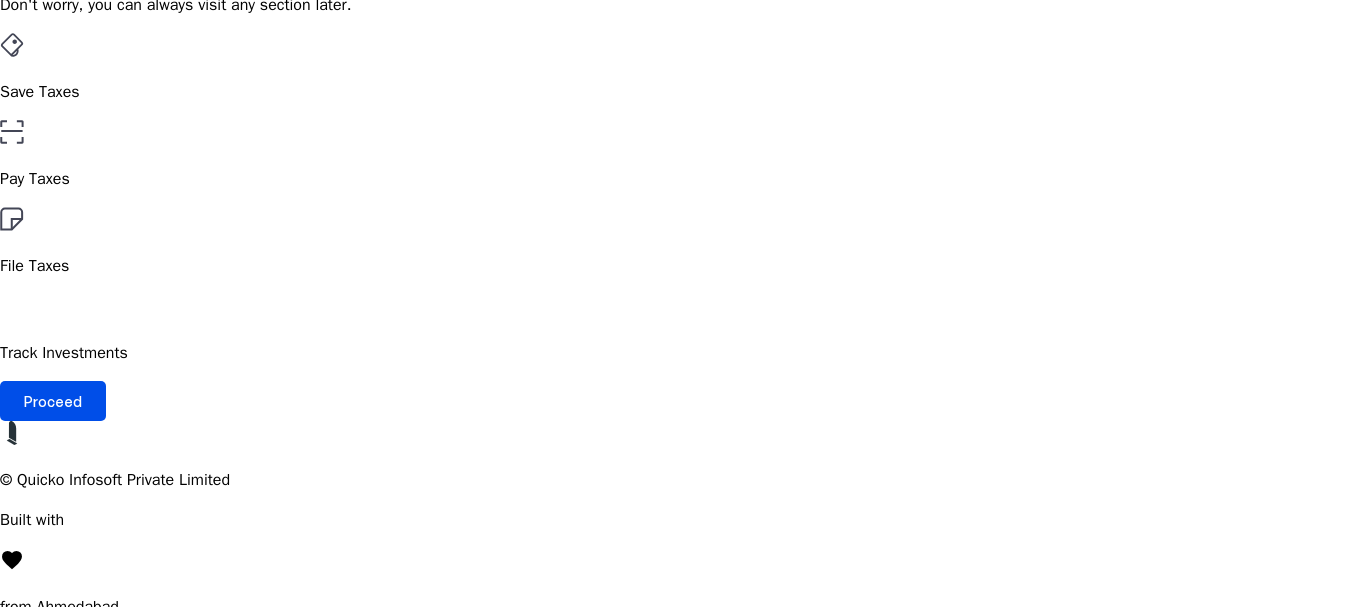 drag, startPoint x: 0, startPoint y: 395, endPoint x: 8, endPoint y: 492, distance: 97.32934 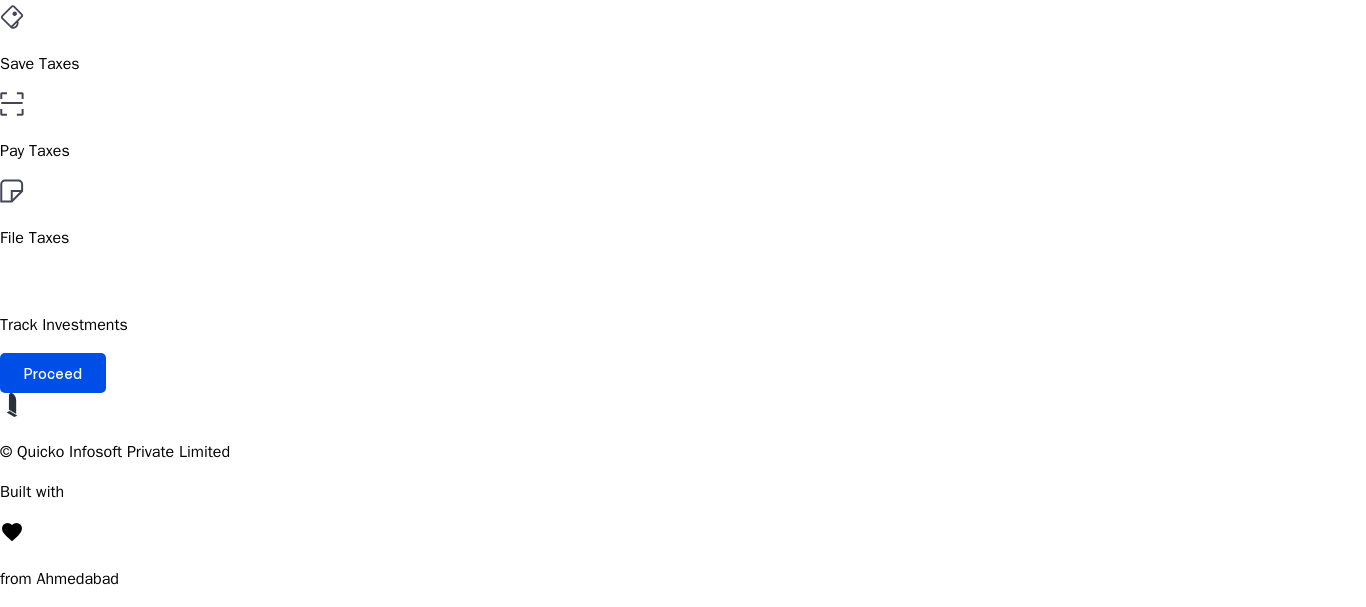 click on "Pay Taxes" at bounding box center (683, 127) 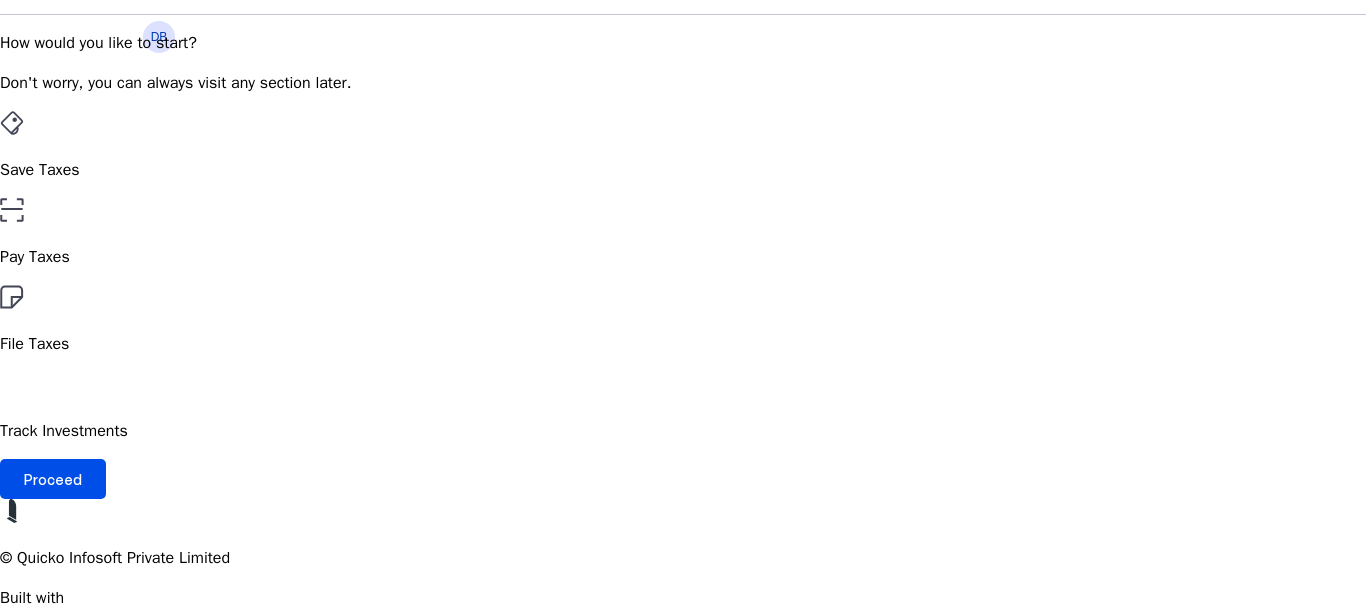 scroll, scrollTop: 144, scrollLeft: 0, axis: vertical 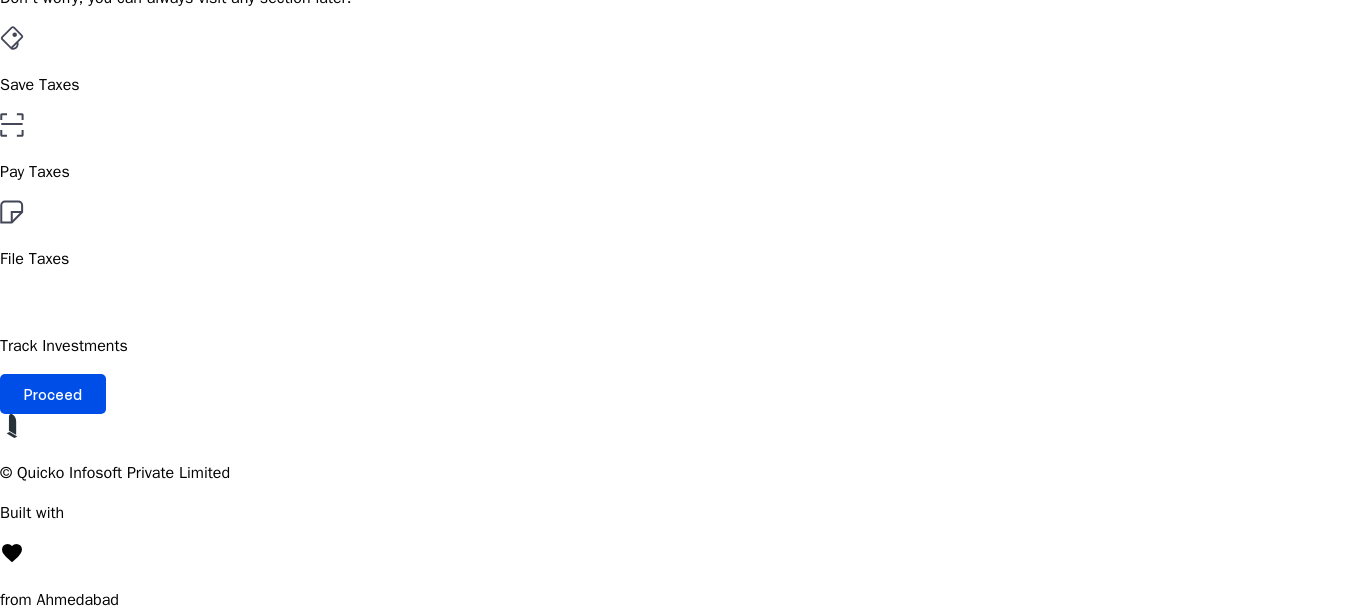 drag, startPoint x: 14, startPoint y: 247, endPoint x: 8, endPoint y: 268, distance: 21.84033 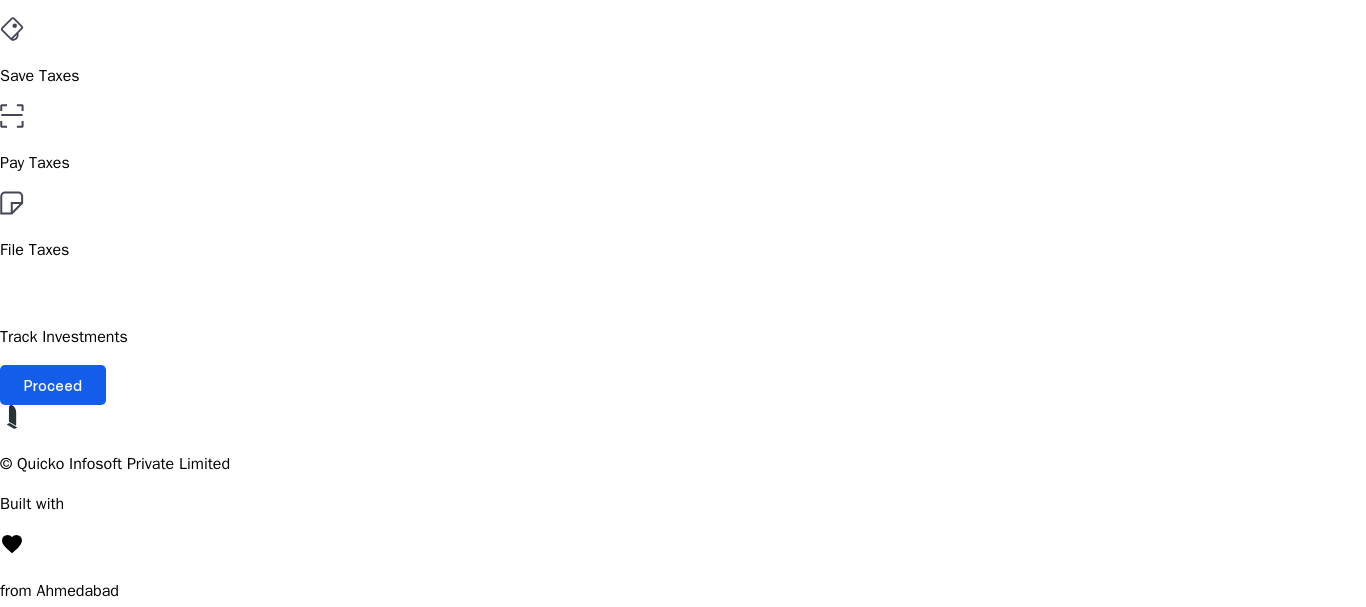 click at bounding box center [53, 385] 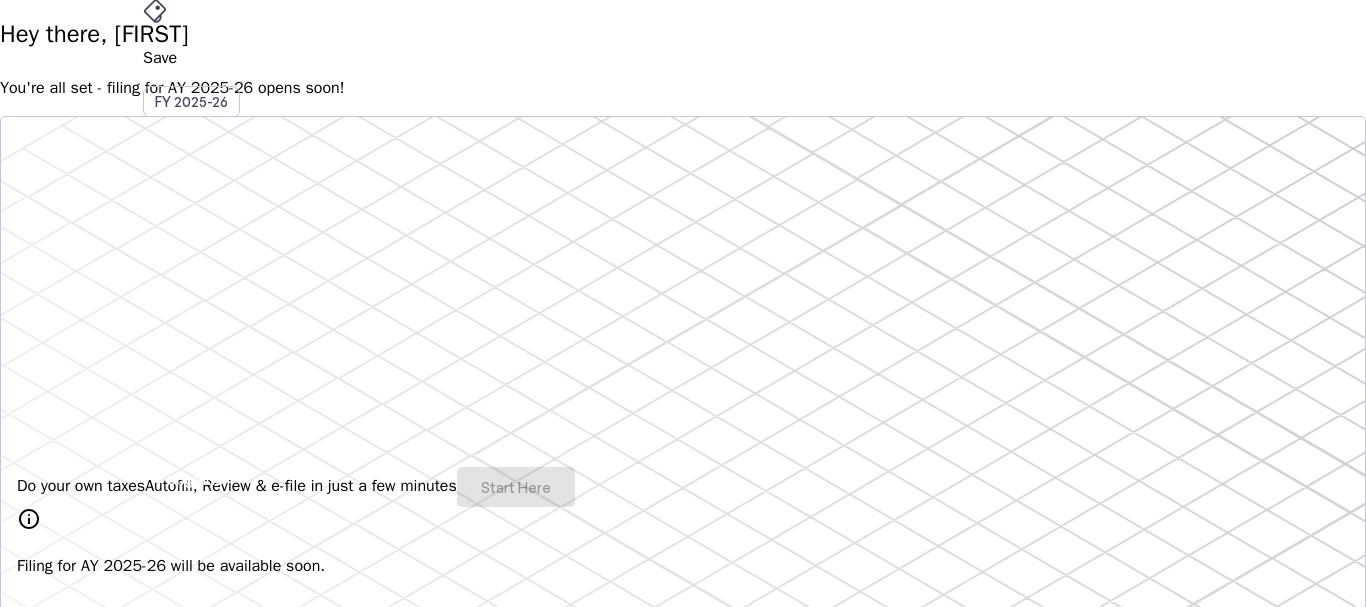 scroll, scrollTop: 0, scrollLeft: 0, axis: both 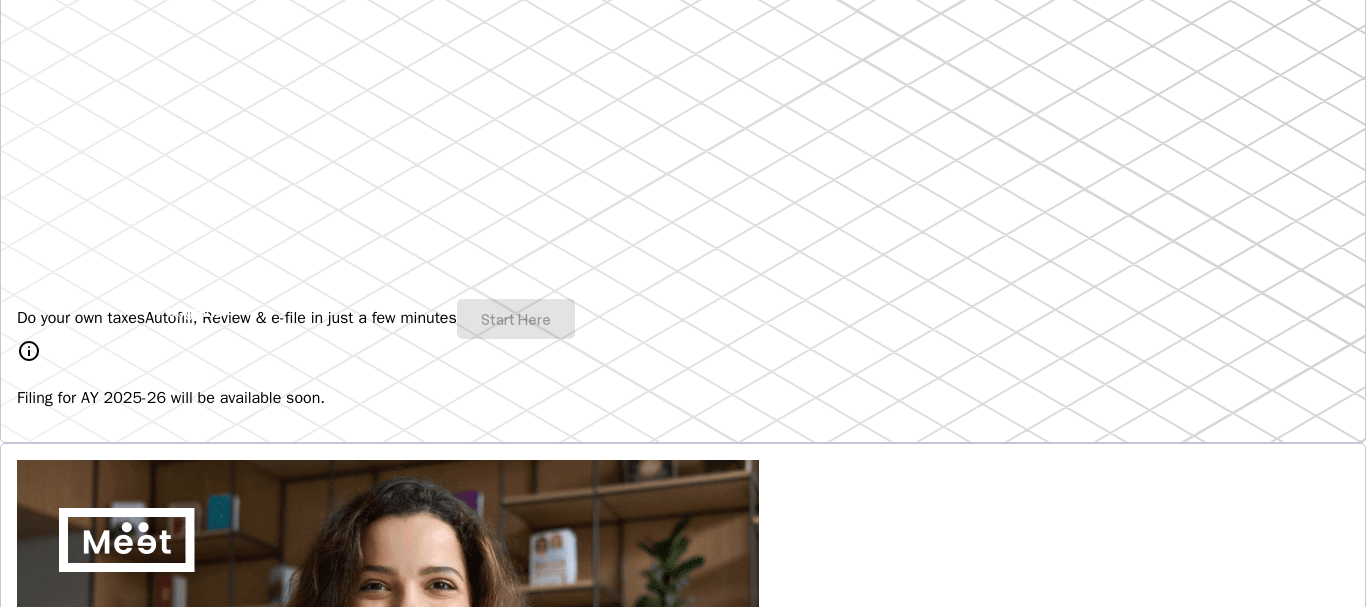 drag, startPoint x: 130, startPoint y: 338, endPoint x: 116, endPoint y: 380, distance: 44.27189 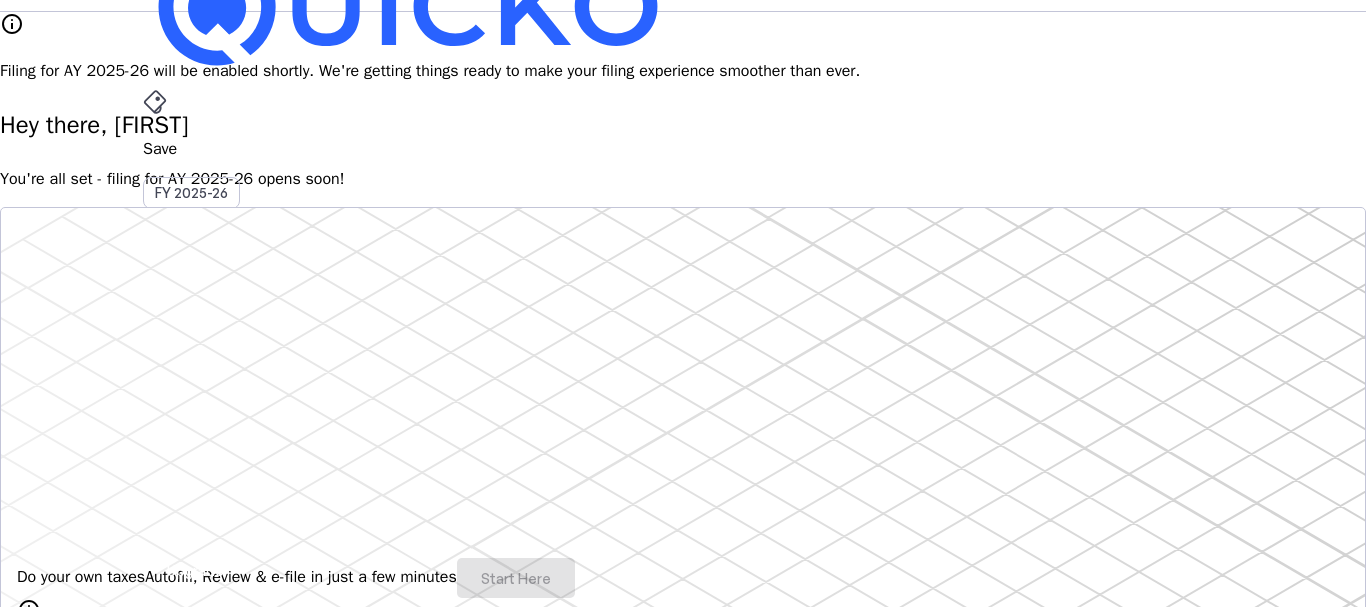 scroll, scrollTop: 0, scrollLeft: 0, axis: both 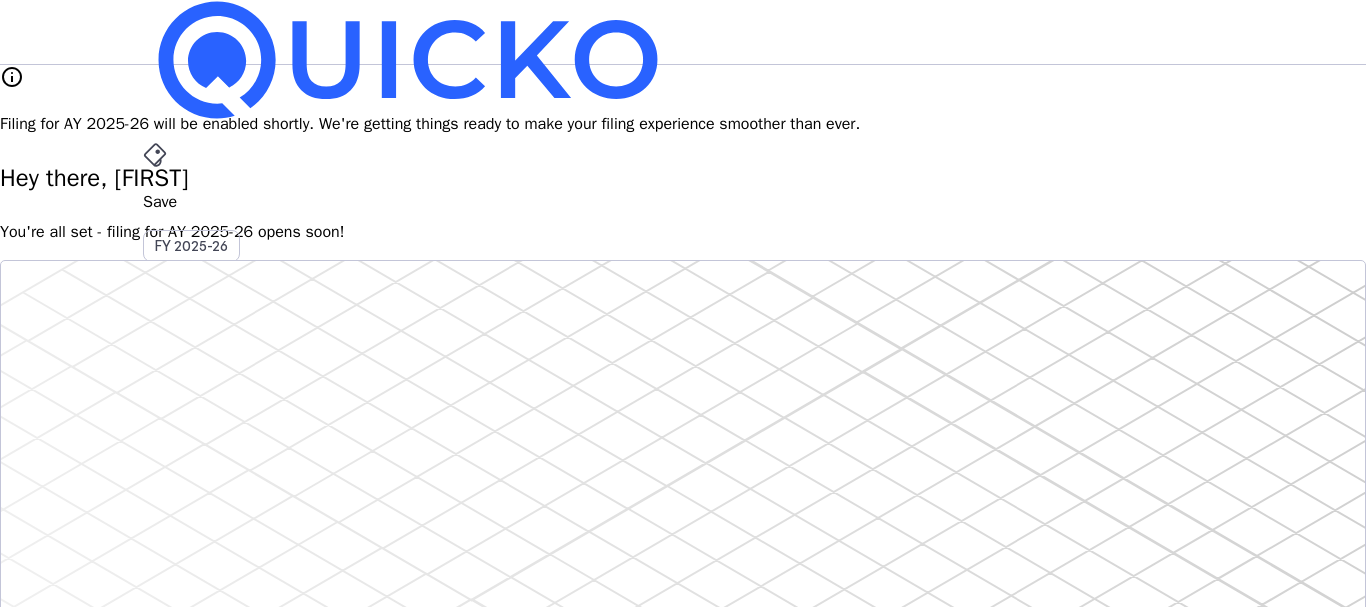 drag, startPoint x: 93, startPoint y: 342, endPoint x: 78, endPoint y: 277, distance: 66.70832 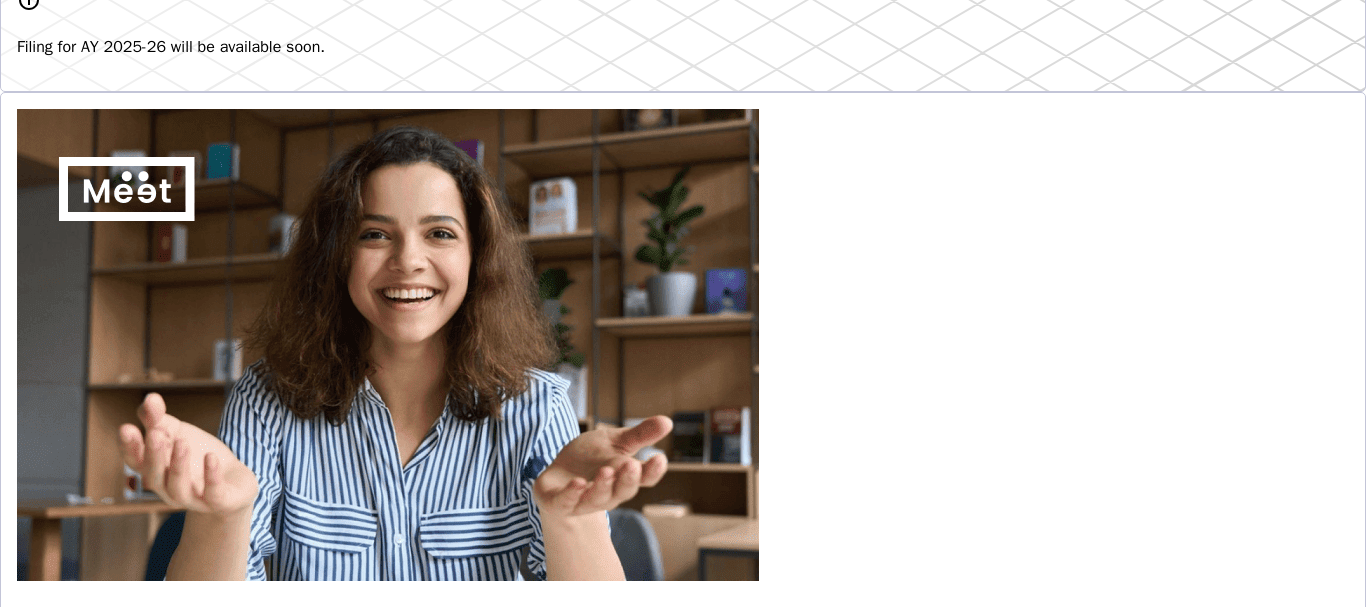 drag, startPoint x: 78, startPoint y: 277, endPoint x: 68, endPoint y: 408, distance: 131.38112 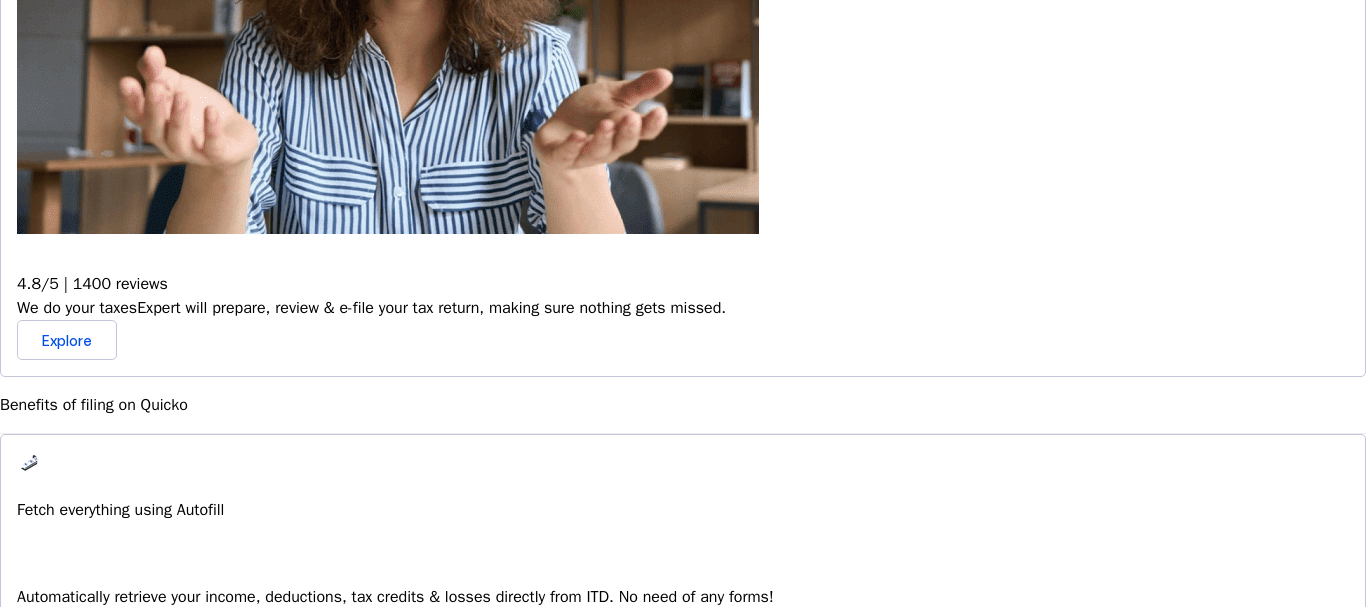 drag, startPoint x: 92, startPoint y: 261, endPoint x: 68, endPoint y: 339, distance: 81.608826 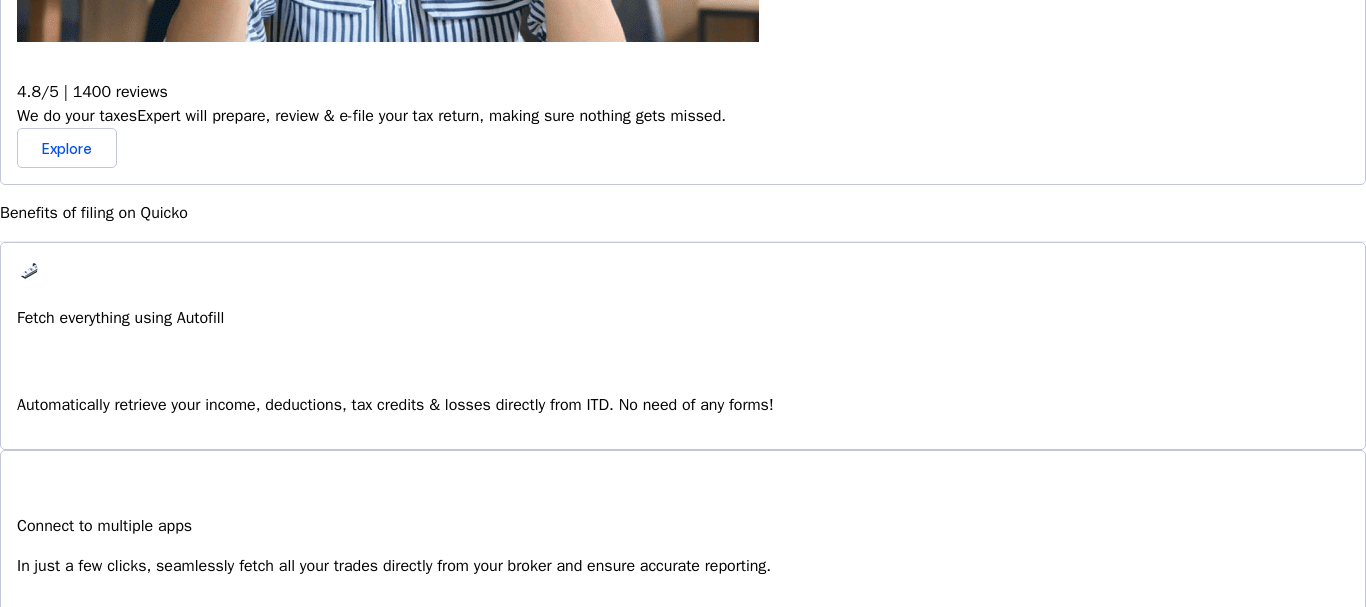 drag, startPoint x: 45, startPoint y: 282, endPoint x: 24, endPoint y: 318, distance: 41.677334 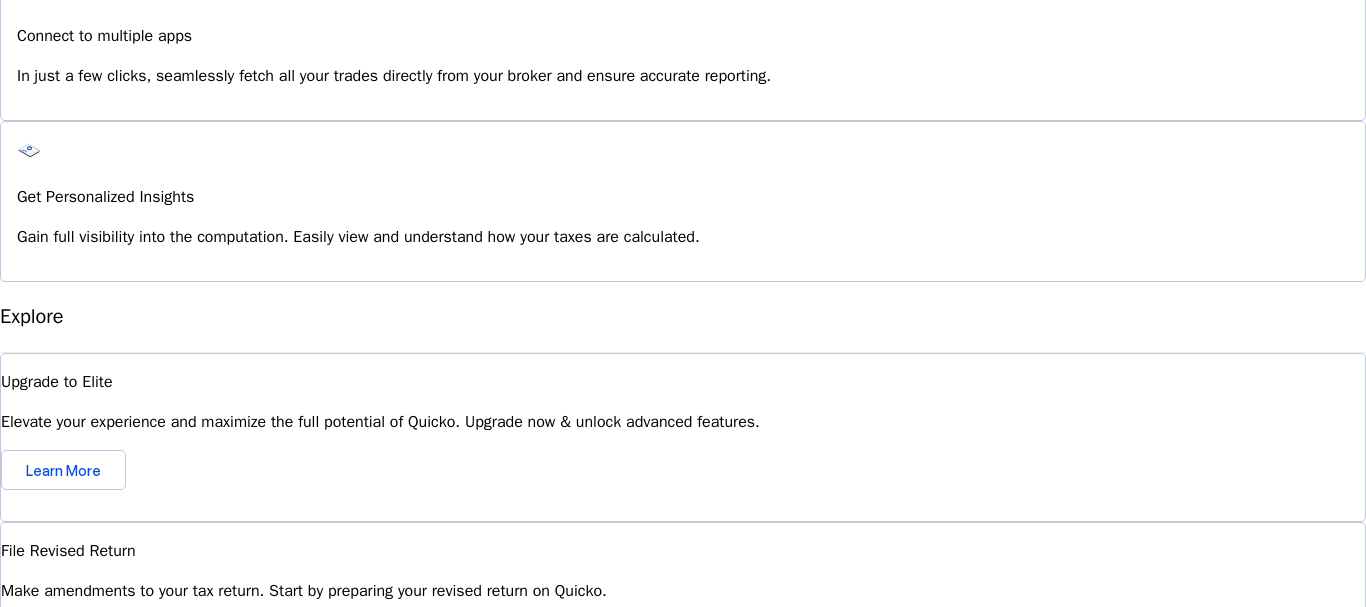 drag, startPoint x: 0, startPoint y: 349, endPoint x: 0, endPoint y: 413, distance: 64 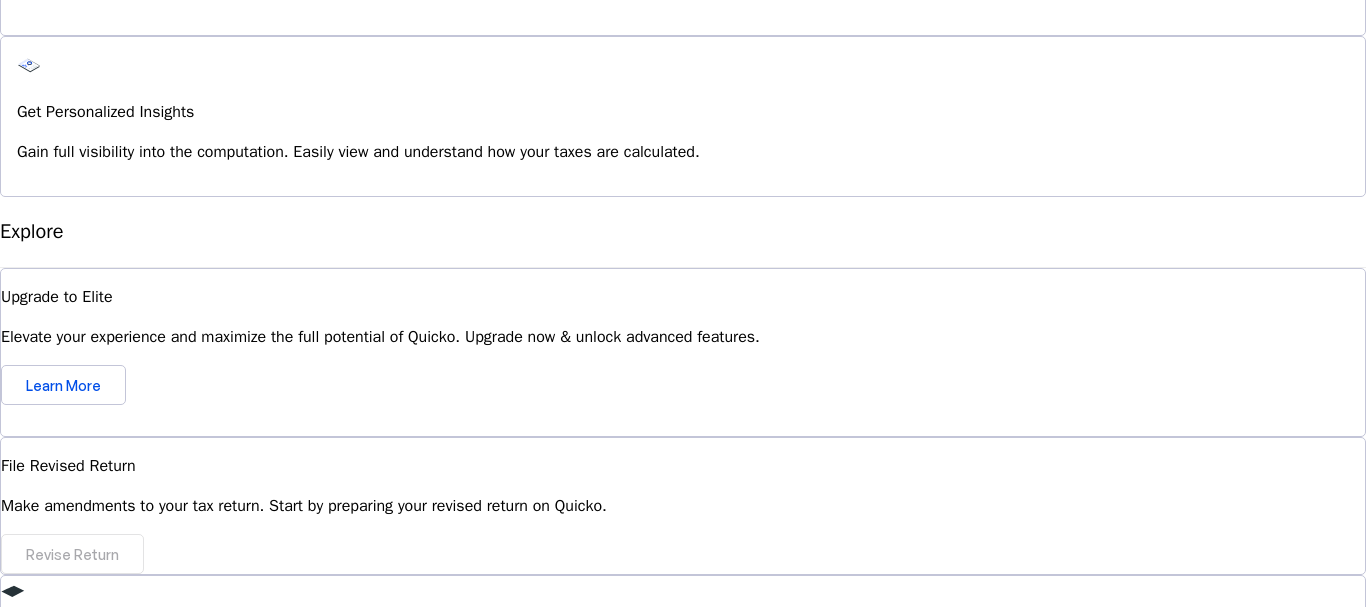 drag, startPoint x: 0, startPoint y: 249, endPoint x: 0, endPoint y: 222, distance: 27 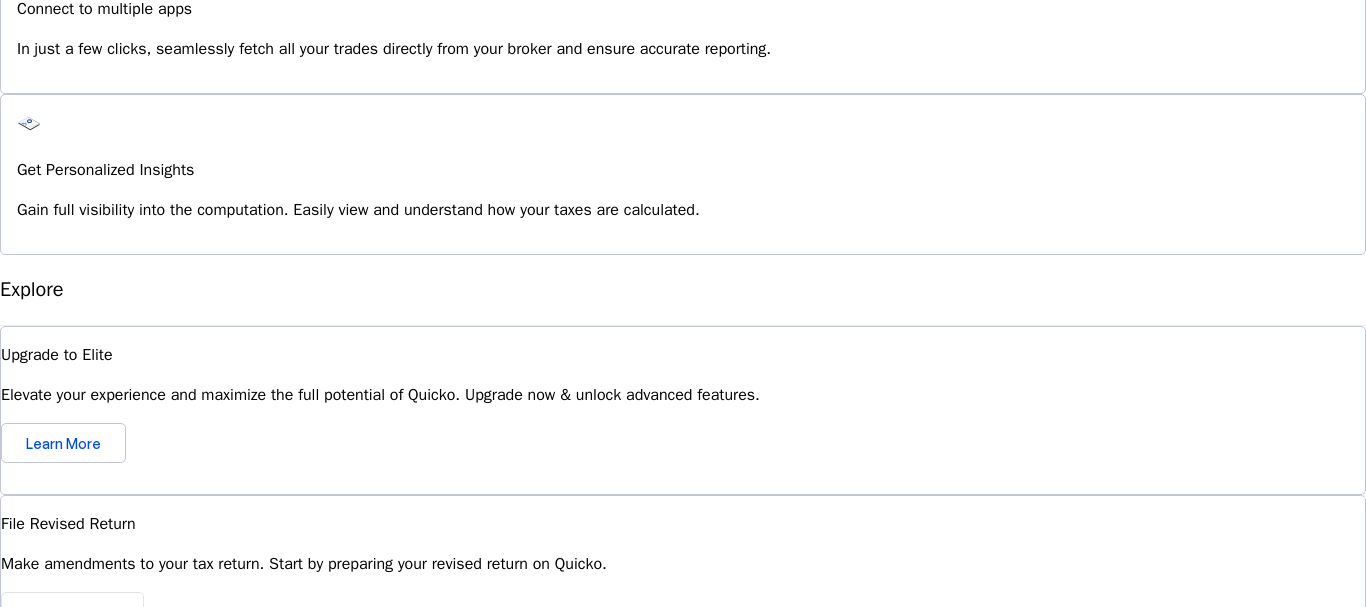 drag, startPoint x: 64, startPoint y: 214, endPoint x: 61, endPoint y: 204, distance: 10.440307 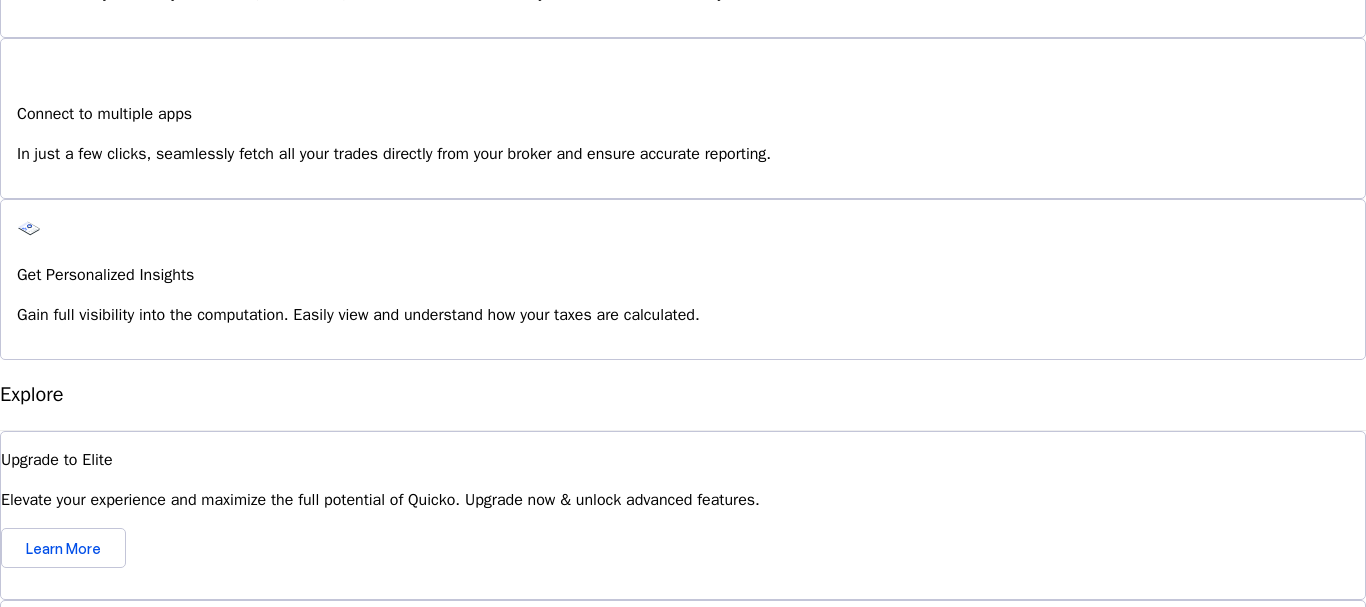 scroll, scrollTop: 1595, scrollLeft: 0, axis: vertical 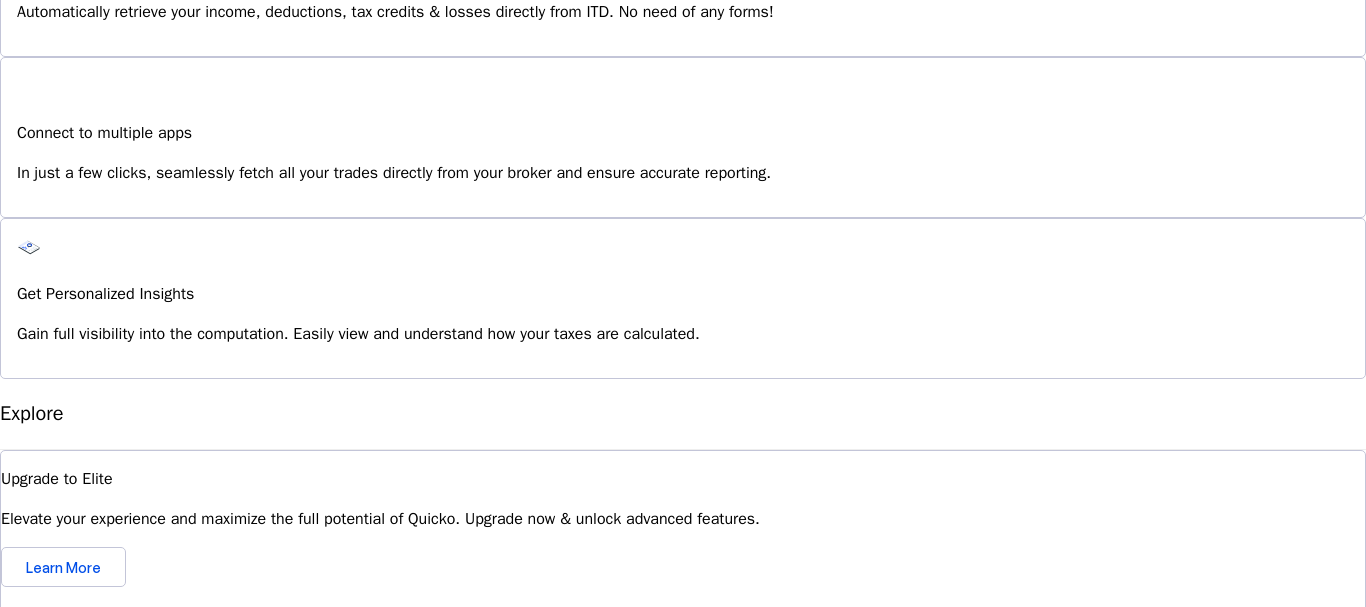 drag, startPoint x: 27, startPoint y: 395, endPoint x: 24, endPoint y: 351, distance: 44.102154 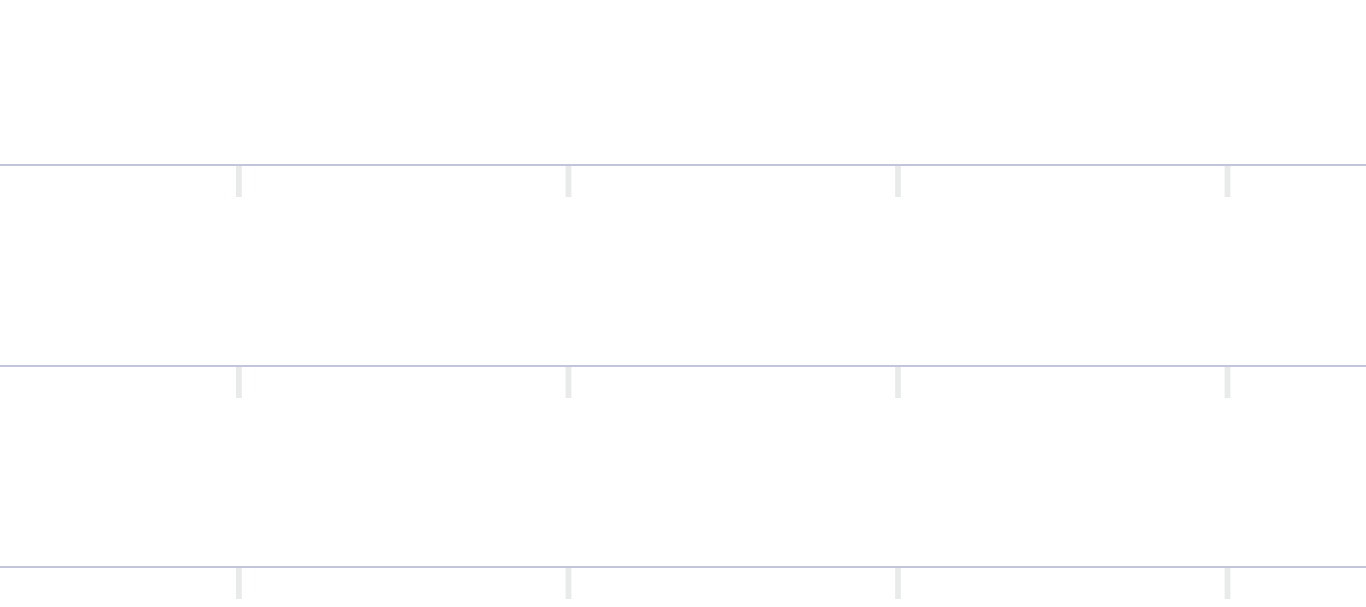 scroll, scrollTop: 0, scrollLeft: 0, axis: both 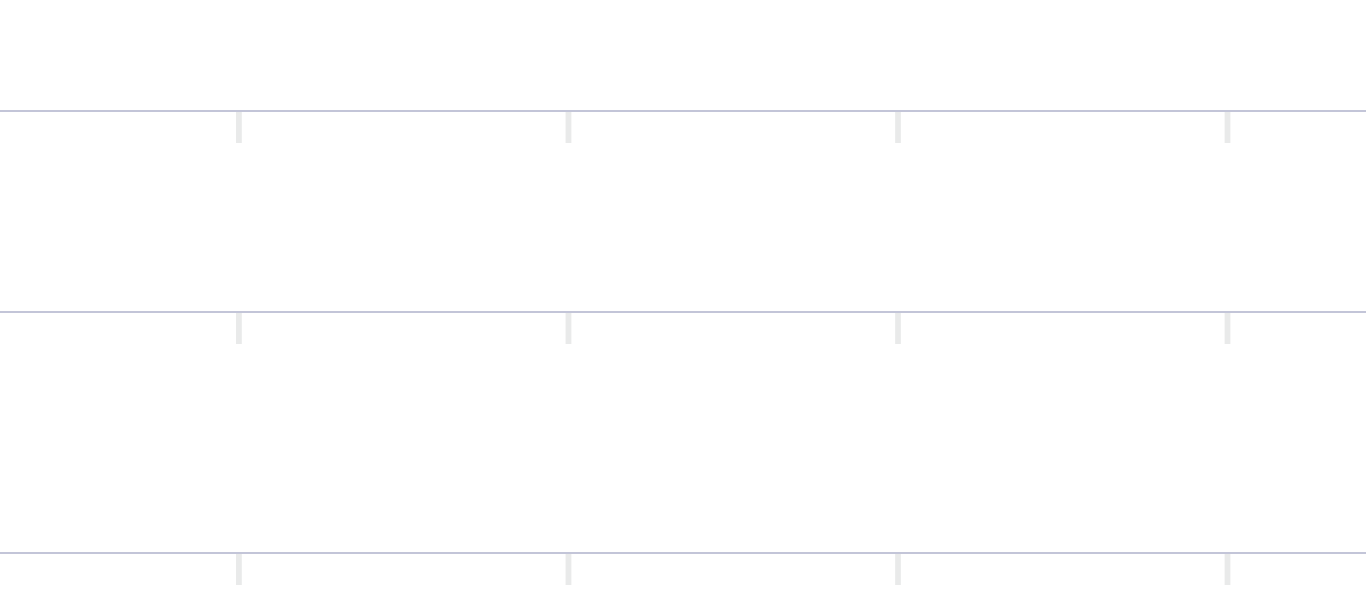 drag, startPoint x: 0, startPoint y: 381, endPoint x: 0, endPoint y: 395, distance: 14 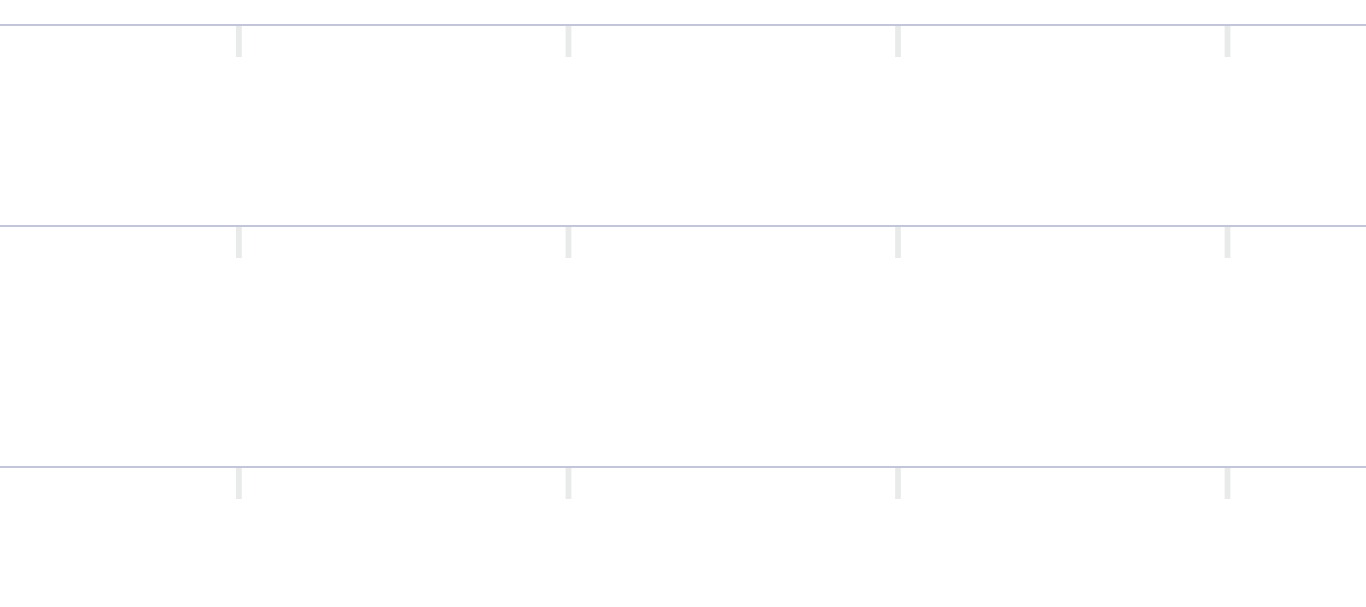 drag, startPoint x: 0, startPoint y: 330, endPoint x: 0, endPoint y: 264, distance: 66 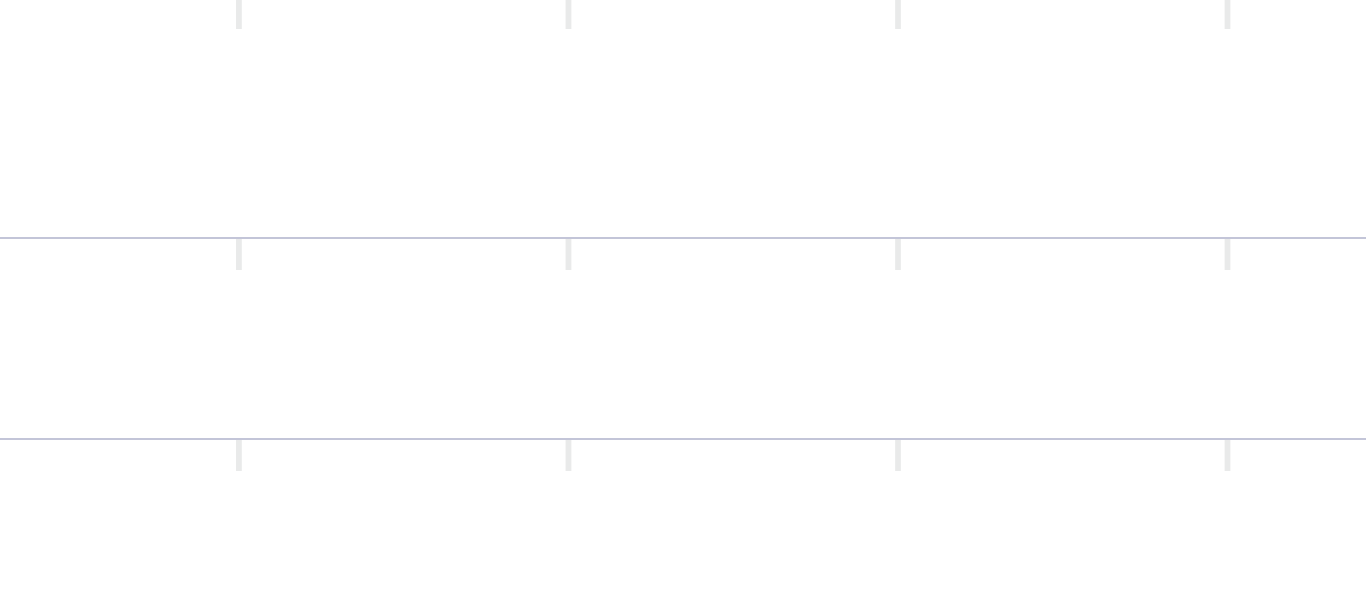 drag, startPoint x: 1, startPoint y: 268, endPoint x: 0, endPoint y: 370, distance: 102.0049 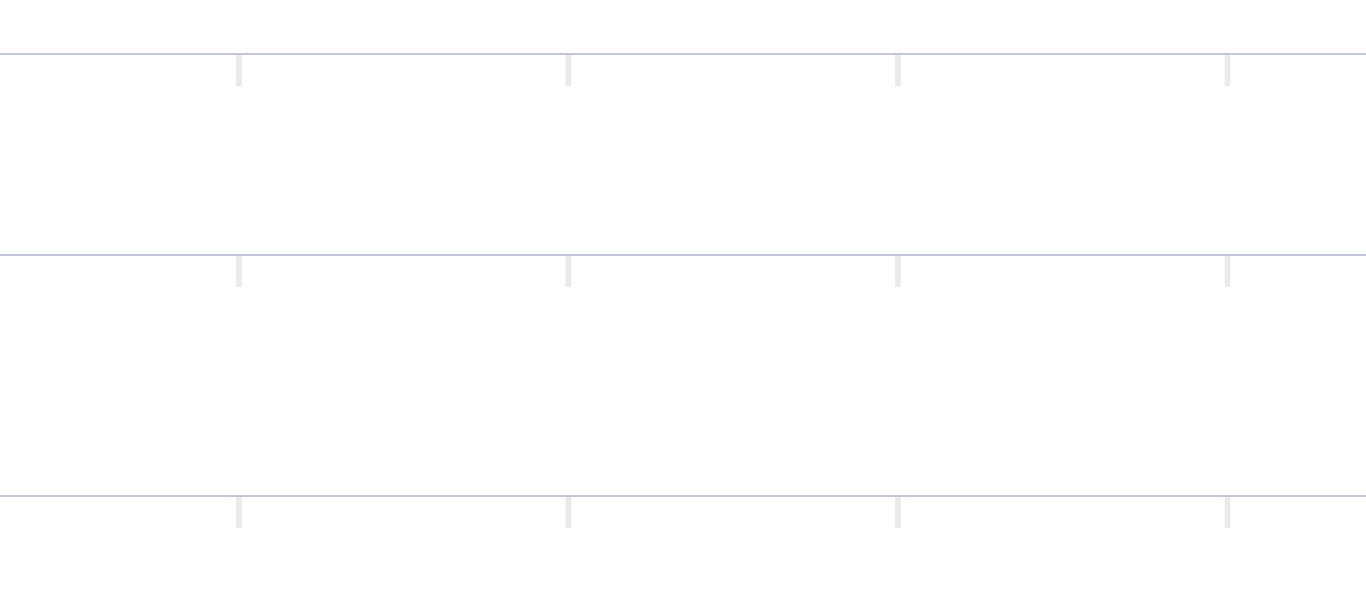 drag, startPoint x: 0, startPoint y: 344, endPoint x: 0, endPoint y: 244, distance: 100 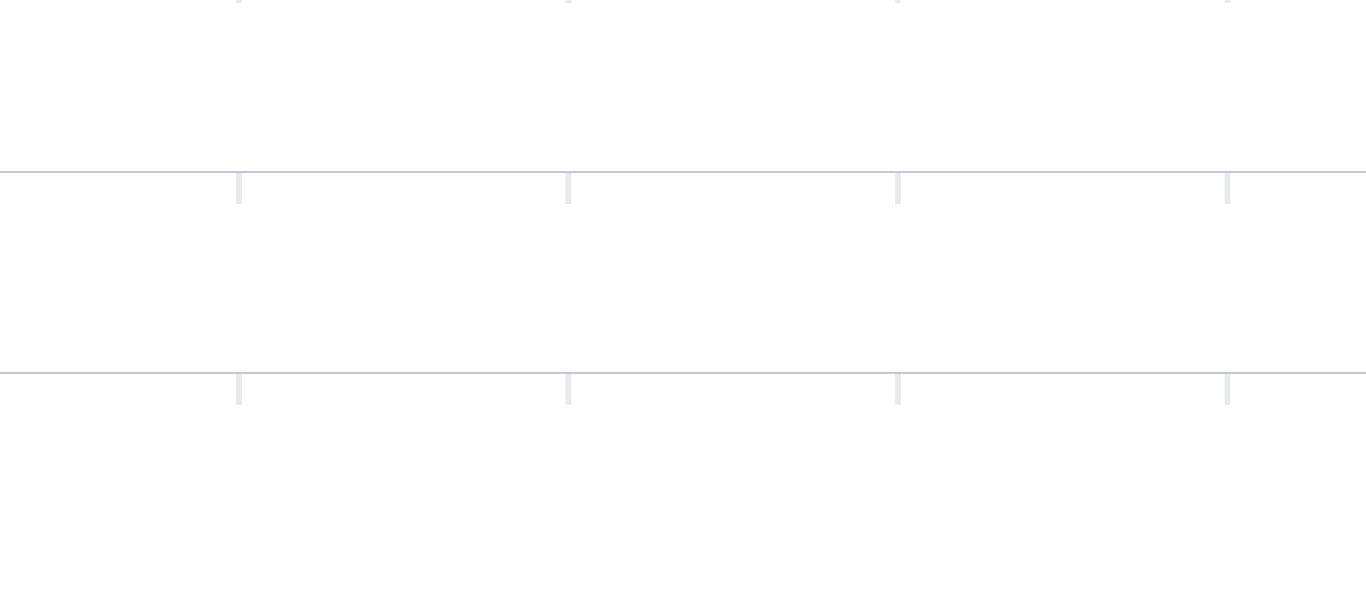click on "Download as .pdf" at bounding box center [900, 754] 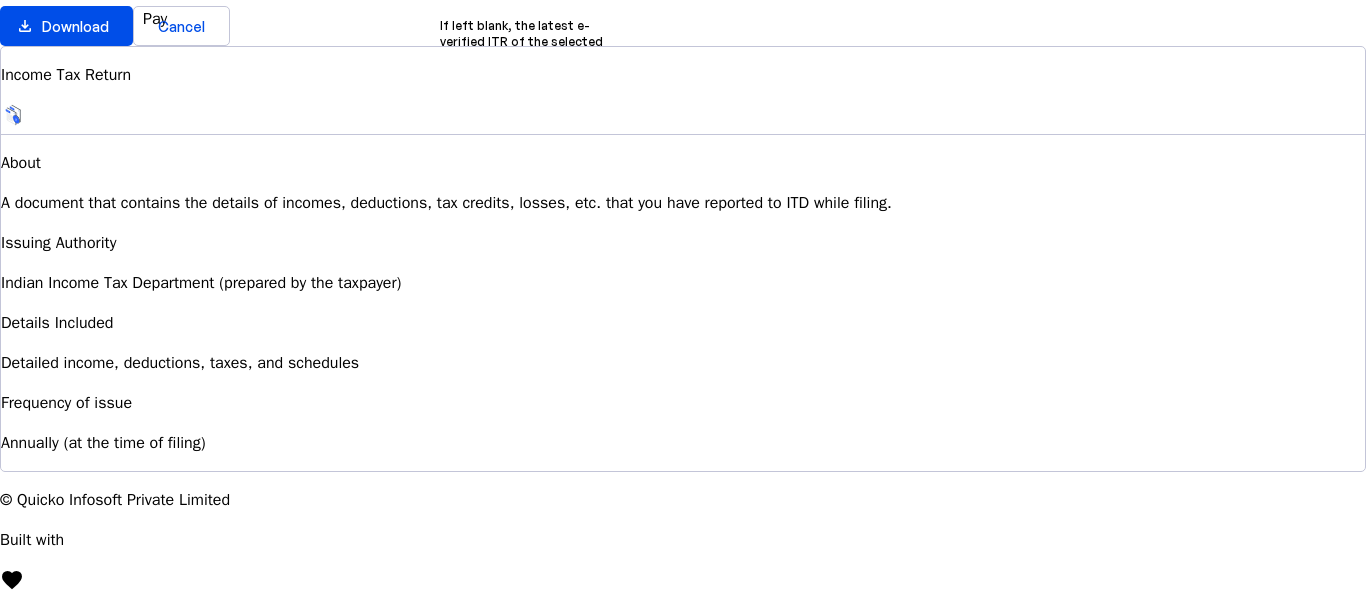 scroll, scrollTop: 0, scrollLeft: 0, axis: both 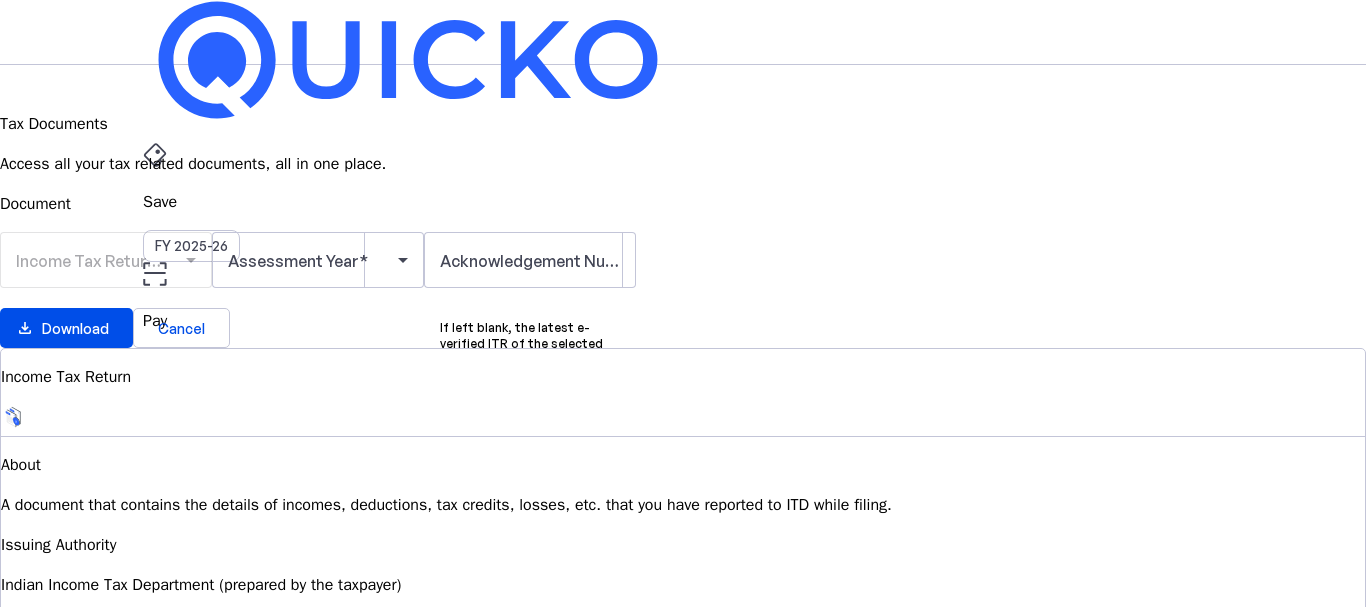 click on "Income Tax Return (ITR)" at bounding box center (105, 261) 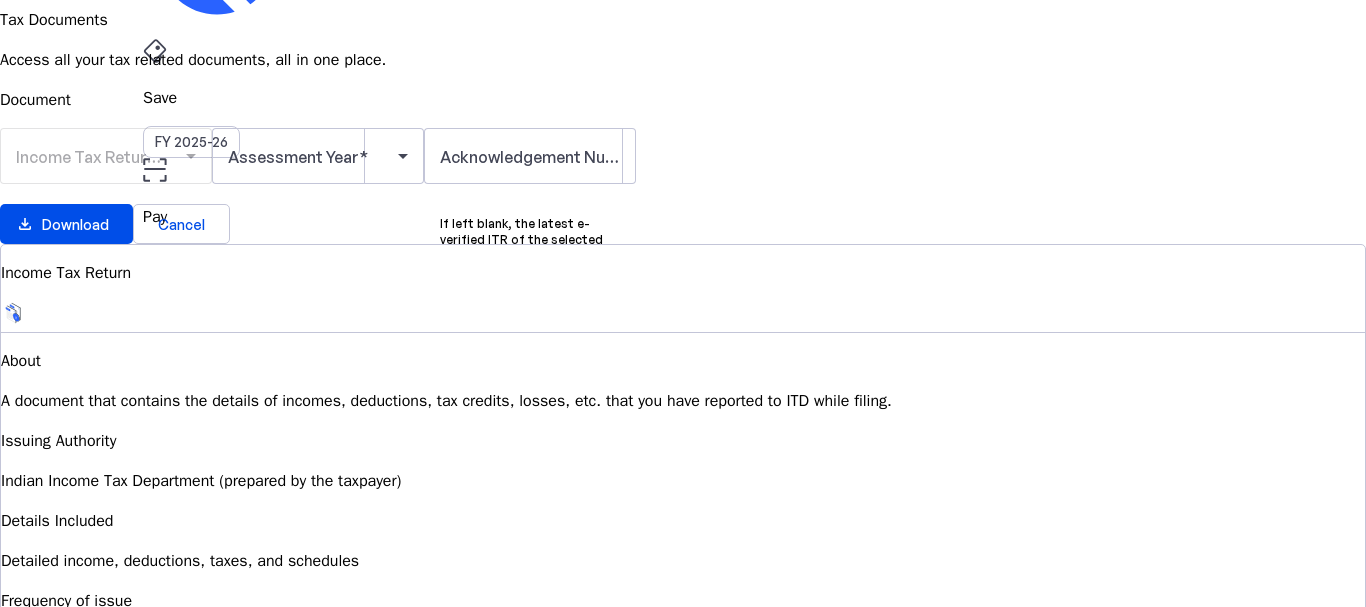 drag, startPoint x: 0, startPoint y: 335, endPoint x: 0, endPoint y: 350, distance: 15 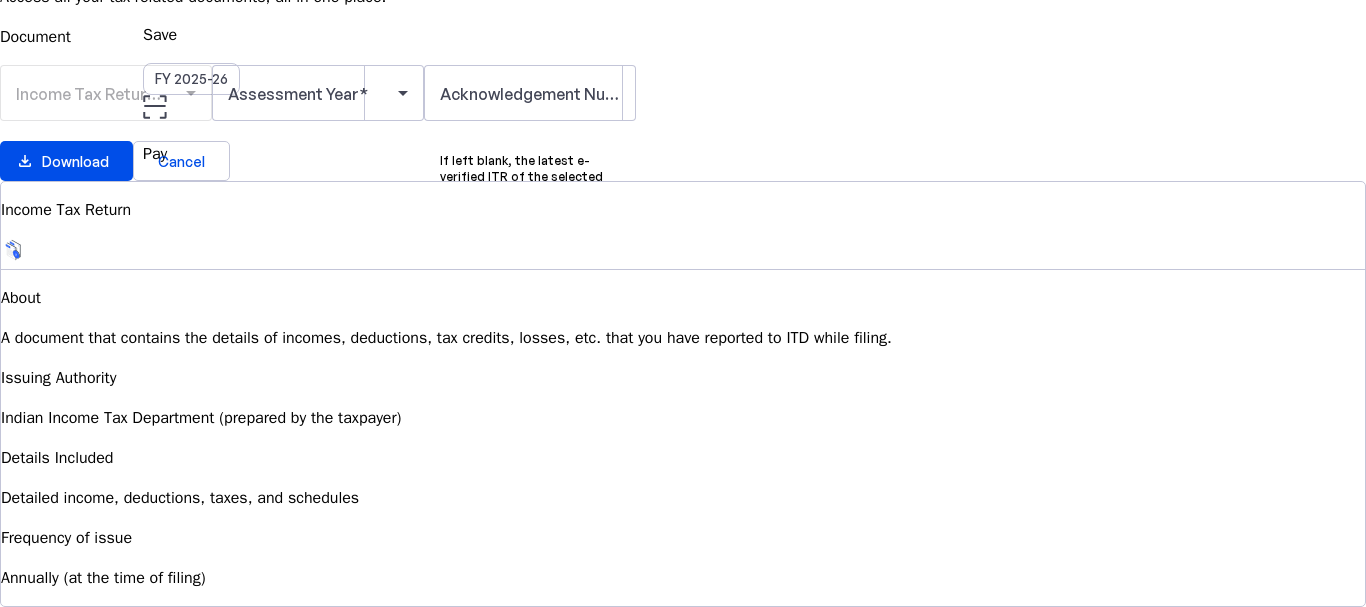 scroll, scrollTop: 81, scrollLeft: 0, axis: vertical 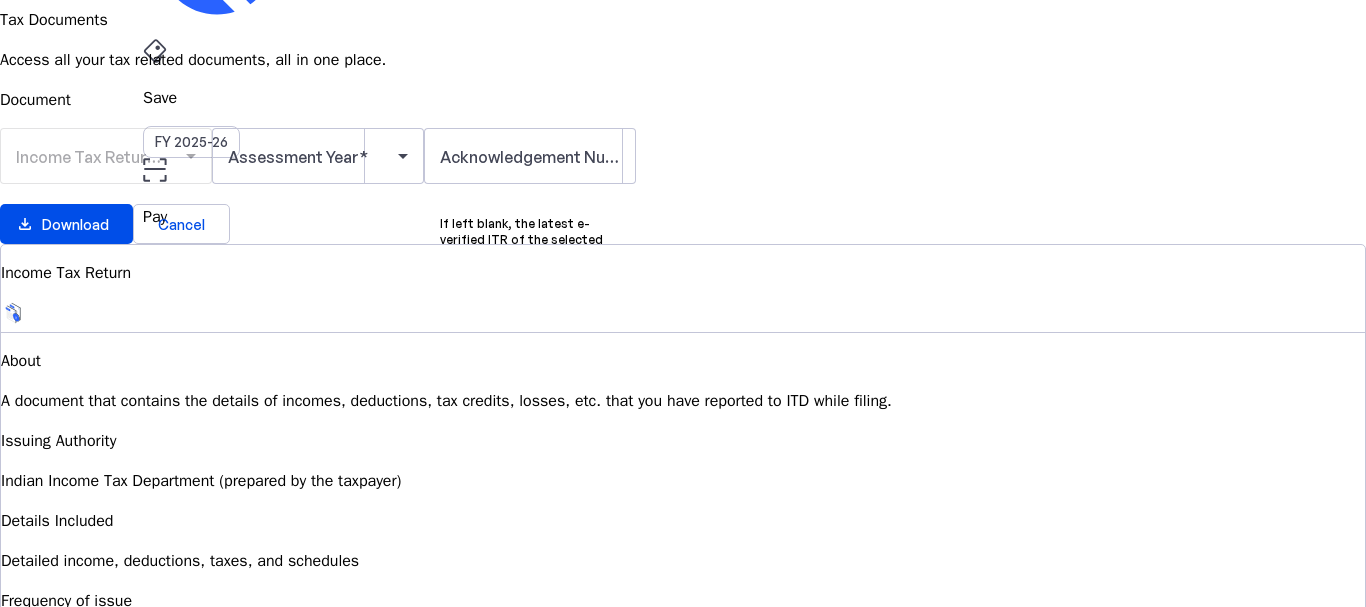 drag, startPoint x: 0, startPoint y: 306, endPoint x: 0, endPoint y: 266, distance: 40 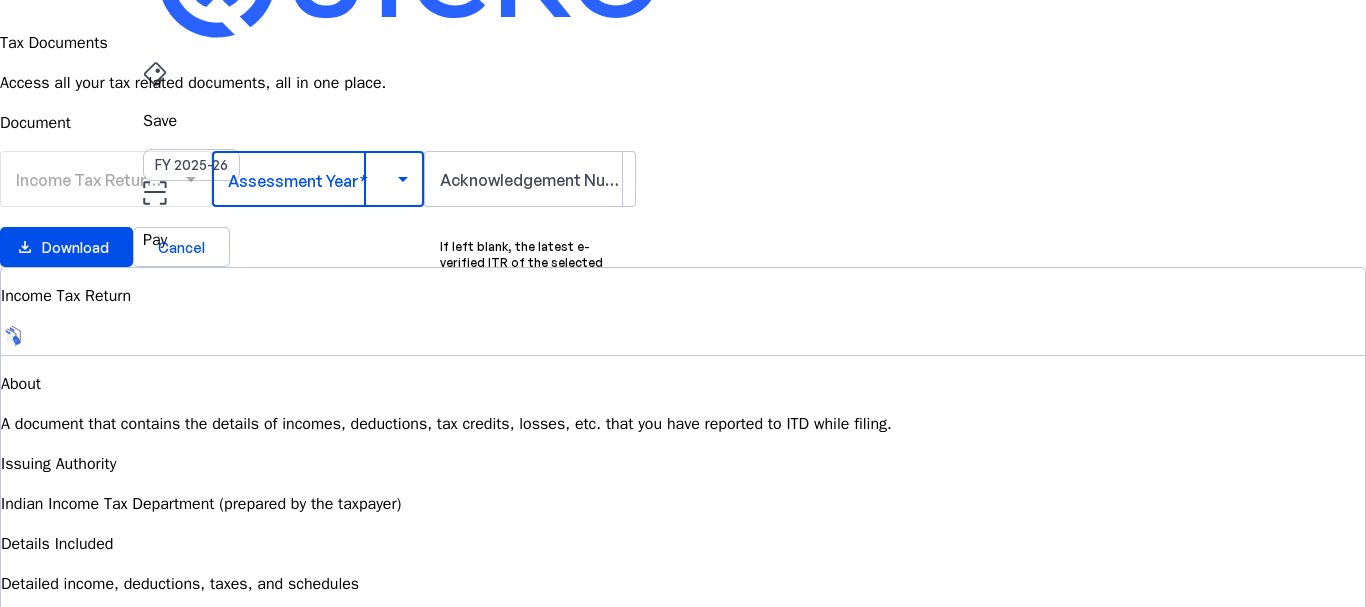 click at bounding box center [313, 179] 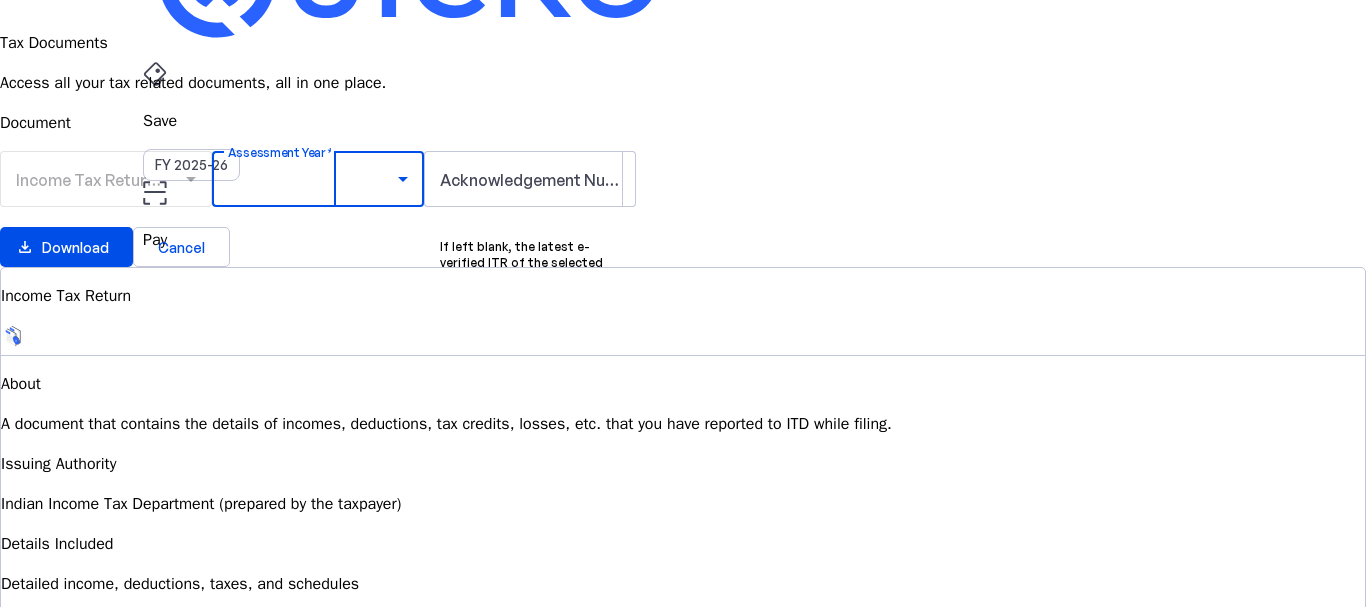 click on "AY 2024-25" at bounding box center (58, 956) 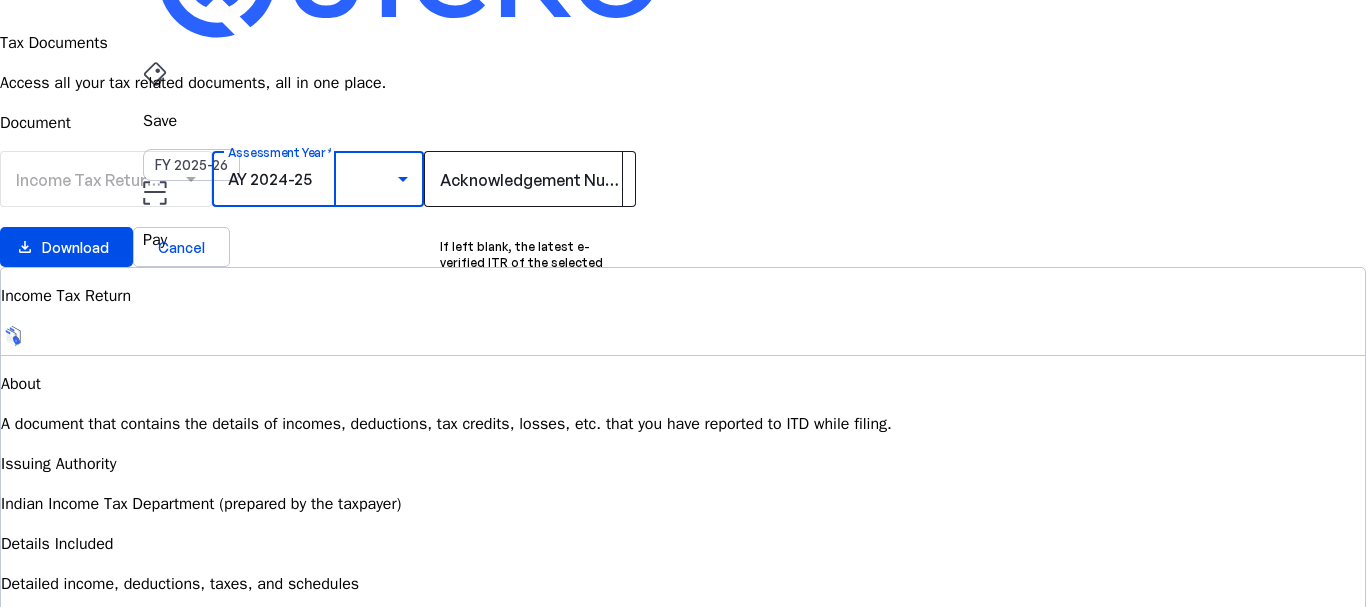 click on "Acknowledgement Number (Optional)" at bounding box center [582, 180] 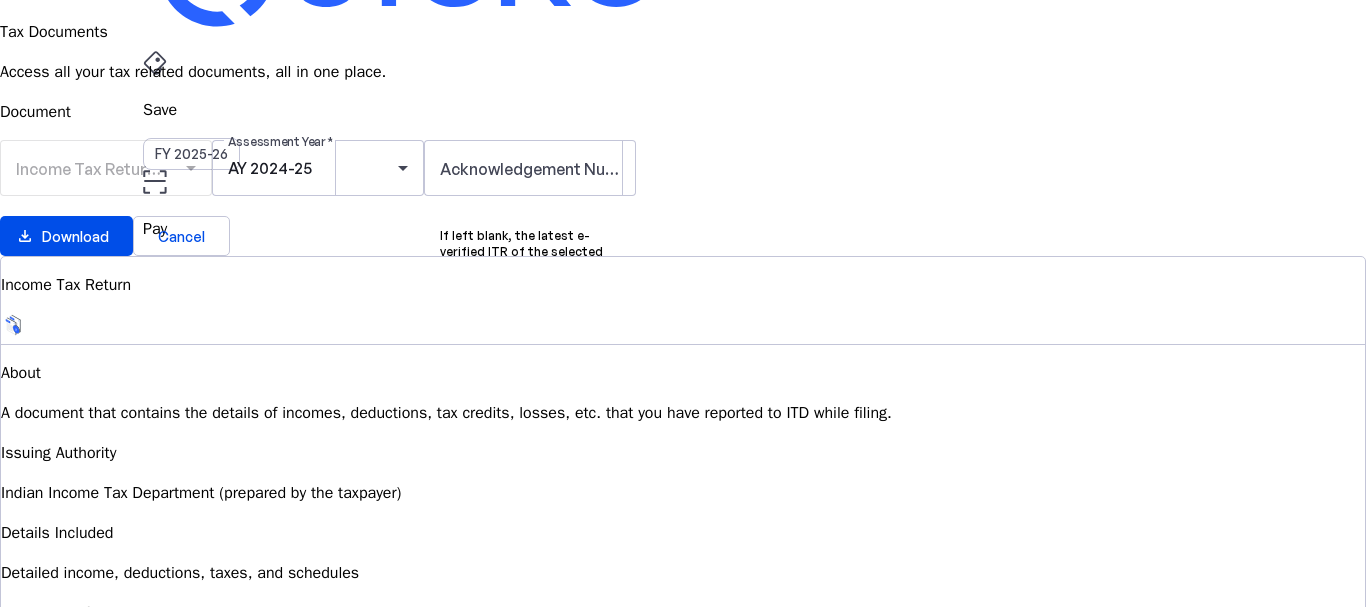 drag, startPoint x: 47, startPoint y: 430, endPoint x: 47, endPoint y: 447, distance: 17 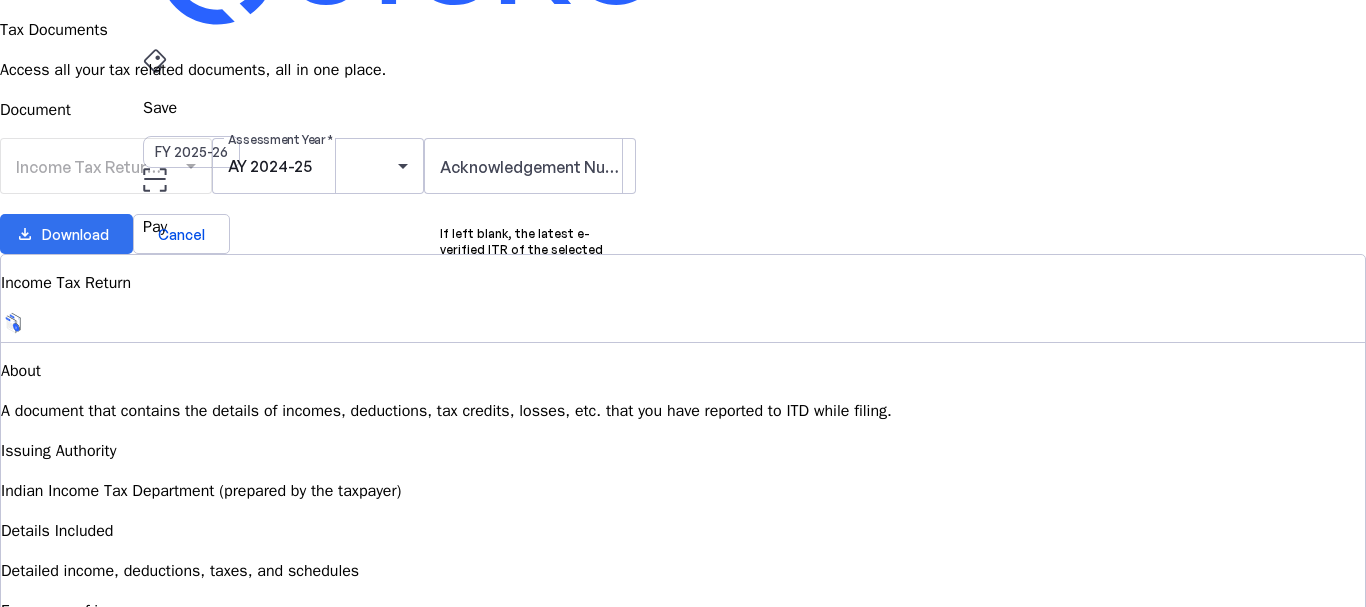 click at bounding box center [66, 234] 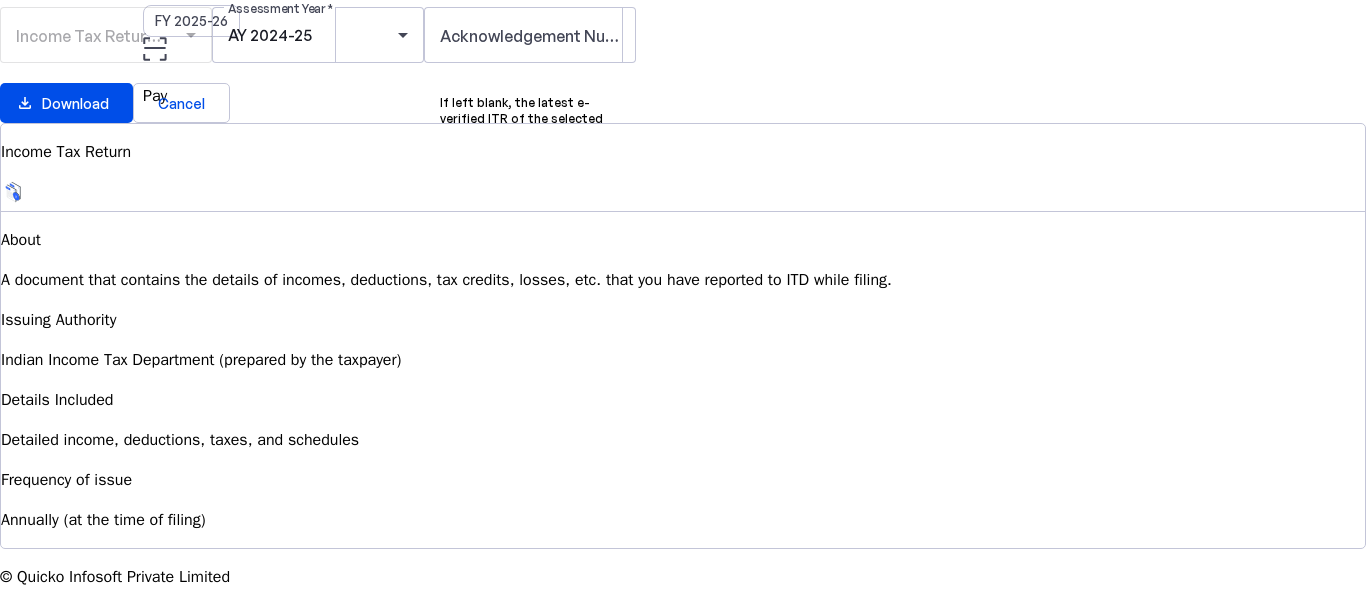 drag, startPoint x: 39, startPoint y: 373, endPoint x: 26, endPoint y: 474, distance: 101.8332 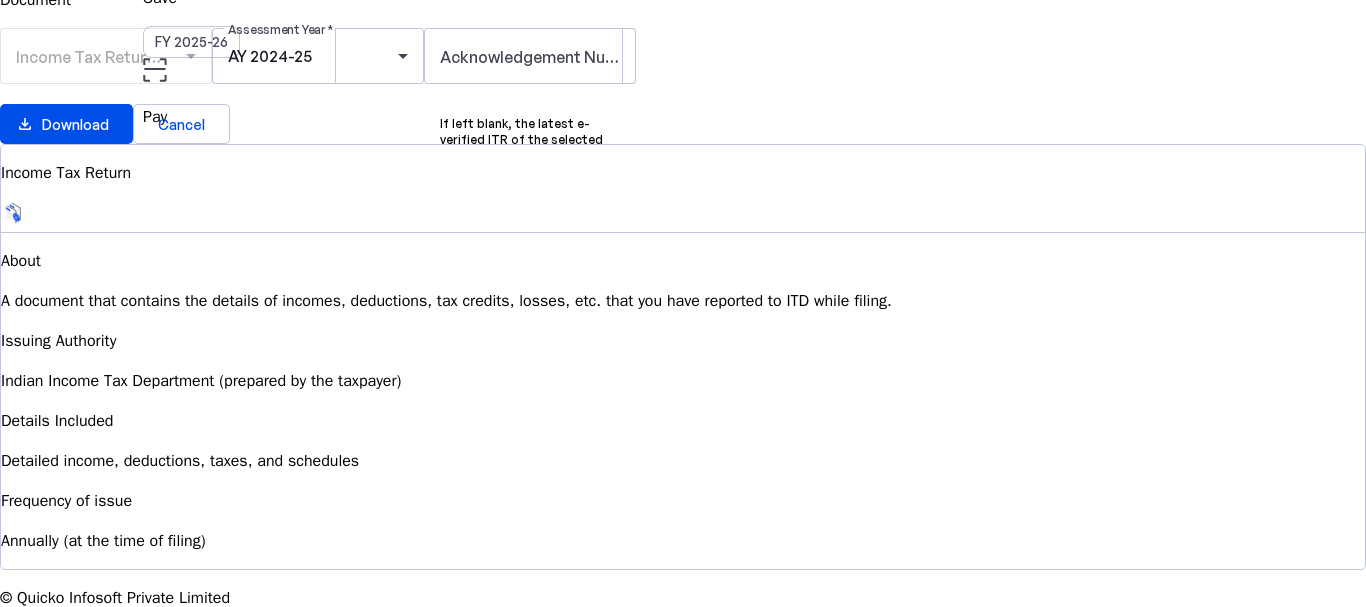 scroll, scrollTop: 177, scrollLeft: 0, axis: vertical 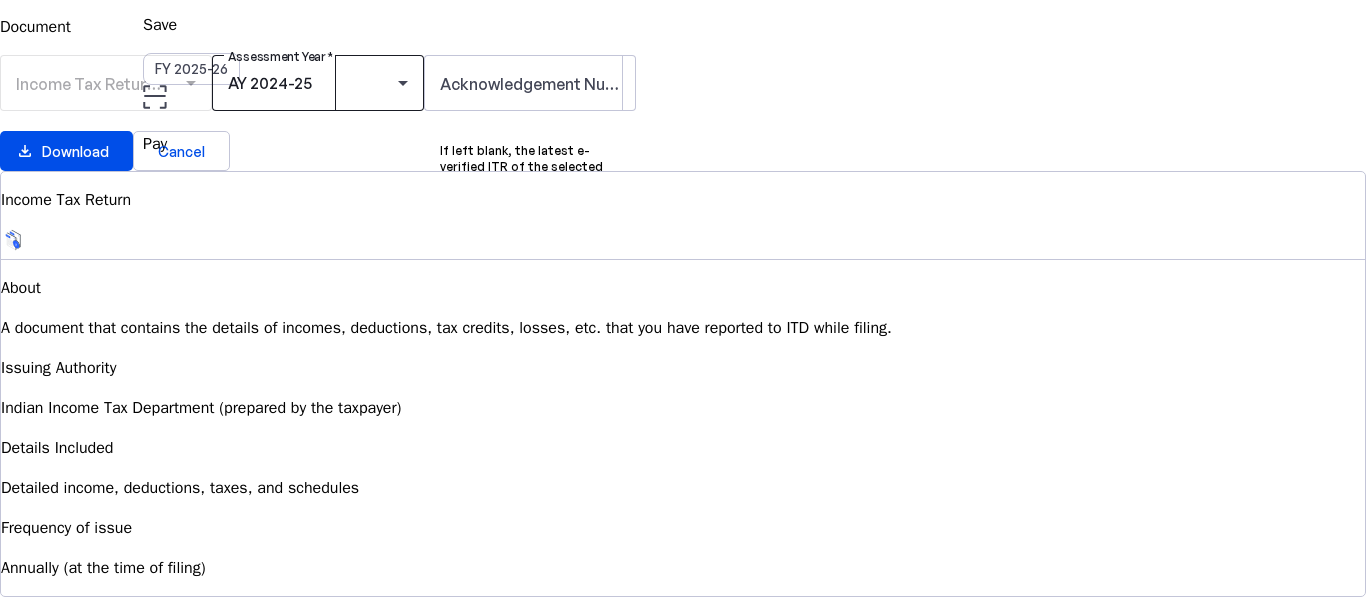 click on "AY 2024-25" at bounding box center (313, 83) 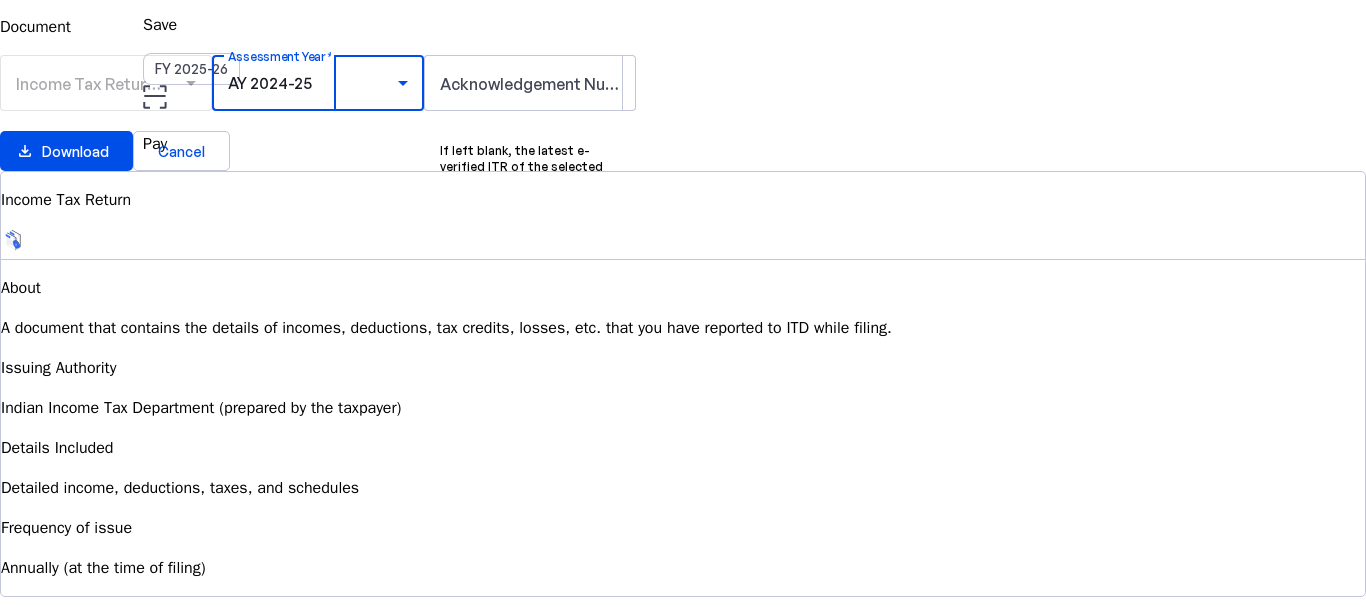 click on "AY 2023-24" at bounding box center [58, 908] 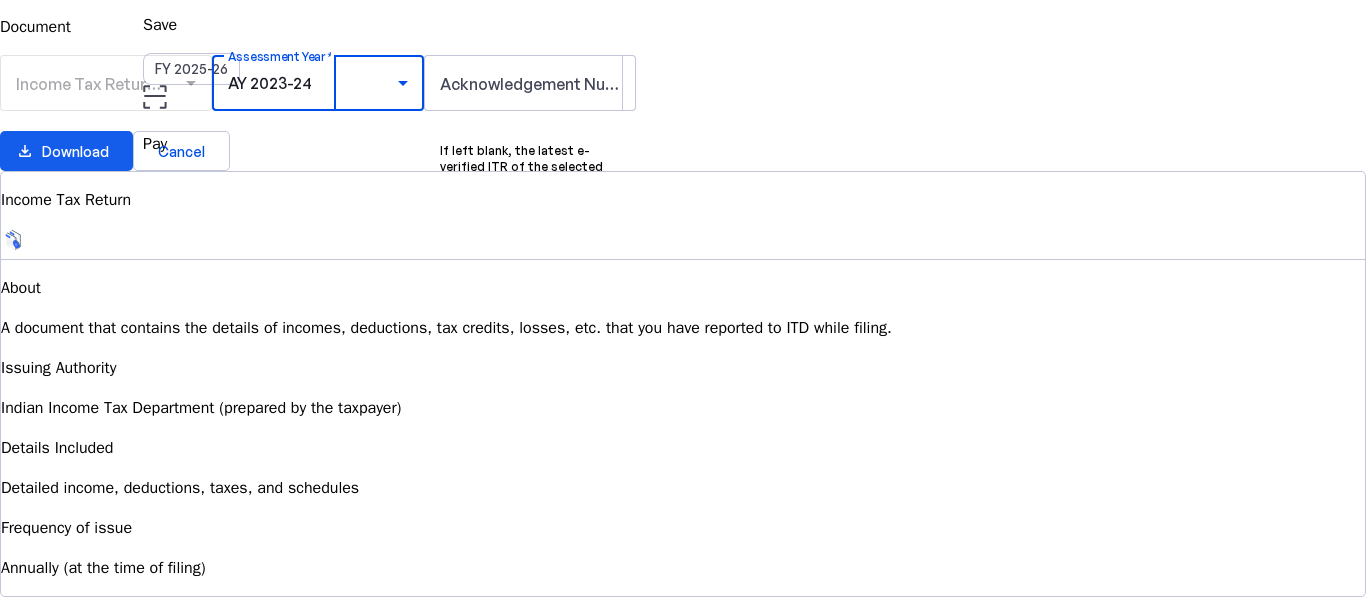 click on "Download" at bounding box center (75, 151) 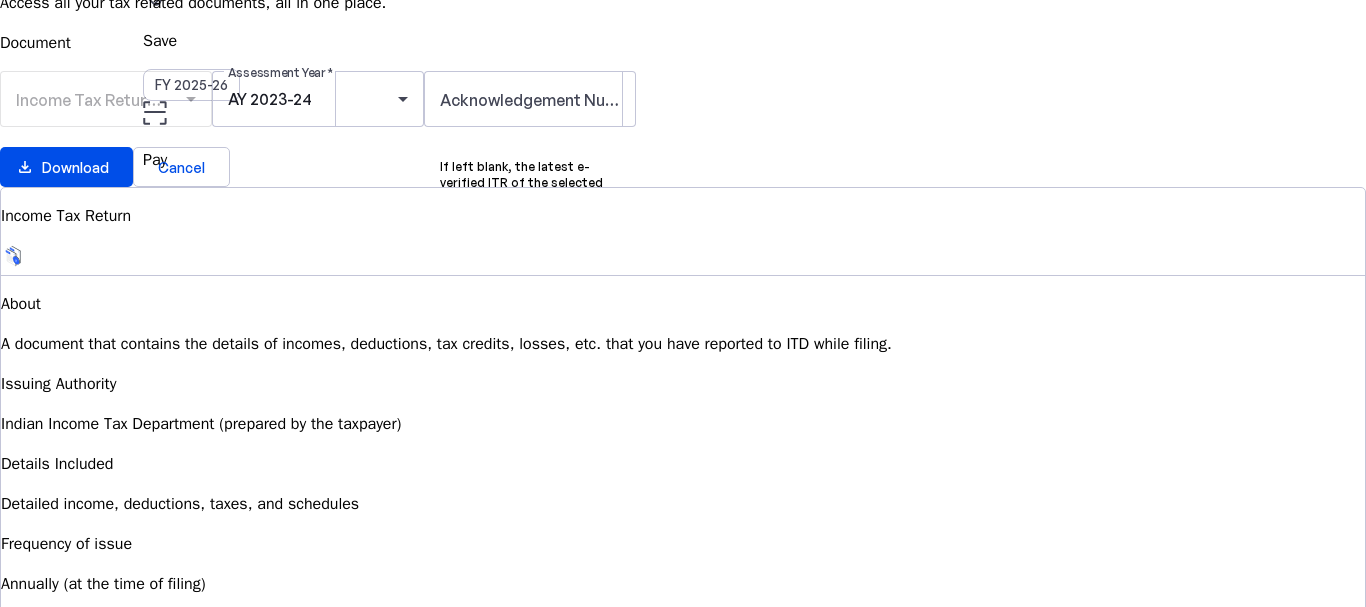 scroll, scrollTop: 106, scrollLeft: 0, axis: vertical 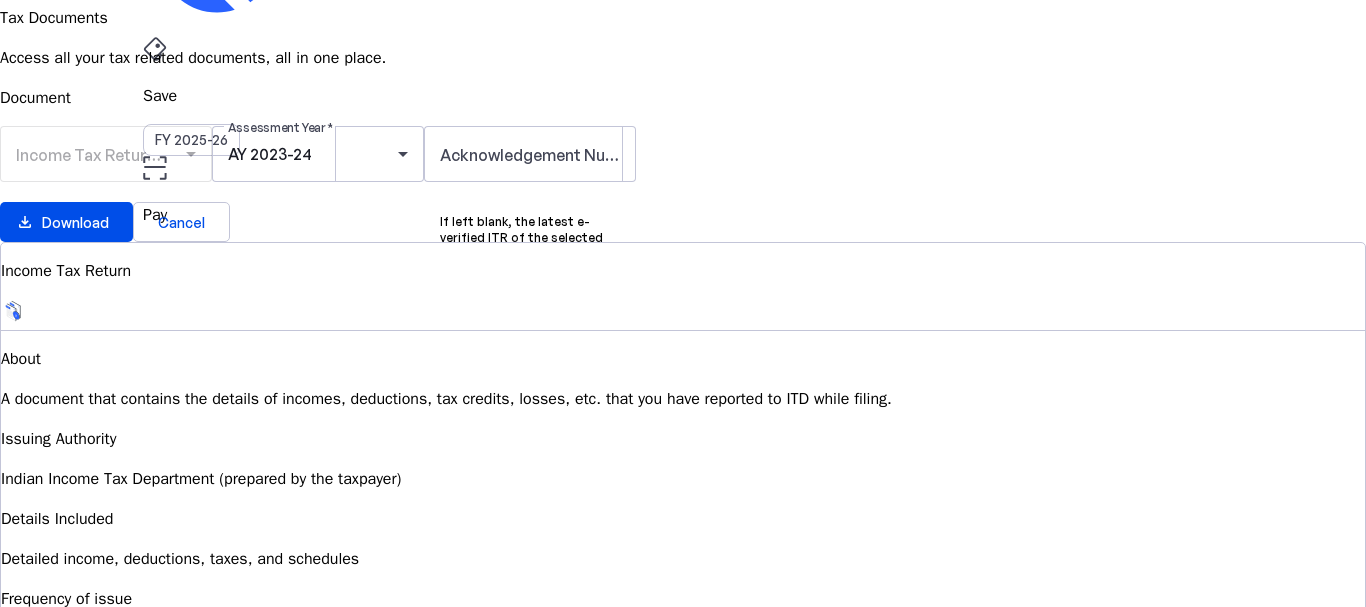 drag, startPoint x: 73, startPoint y: 429, endPoint x: 69, endPoint y: 297, distance: 132.0606 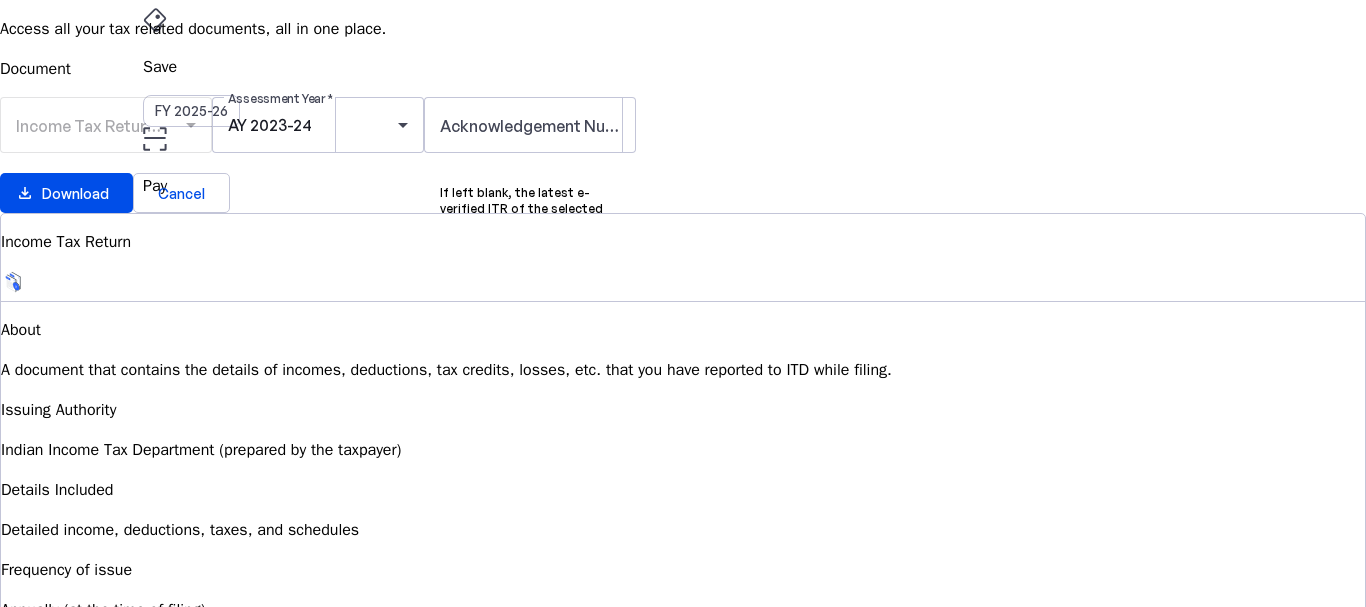 drag, startPoint x: 0, startPoint y: 303, endPoint x: 0, endPoint y: 378, distance: 75 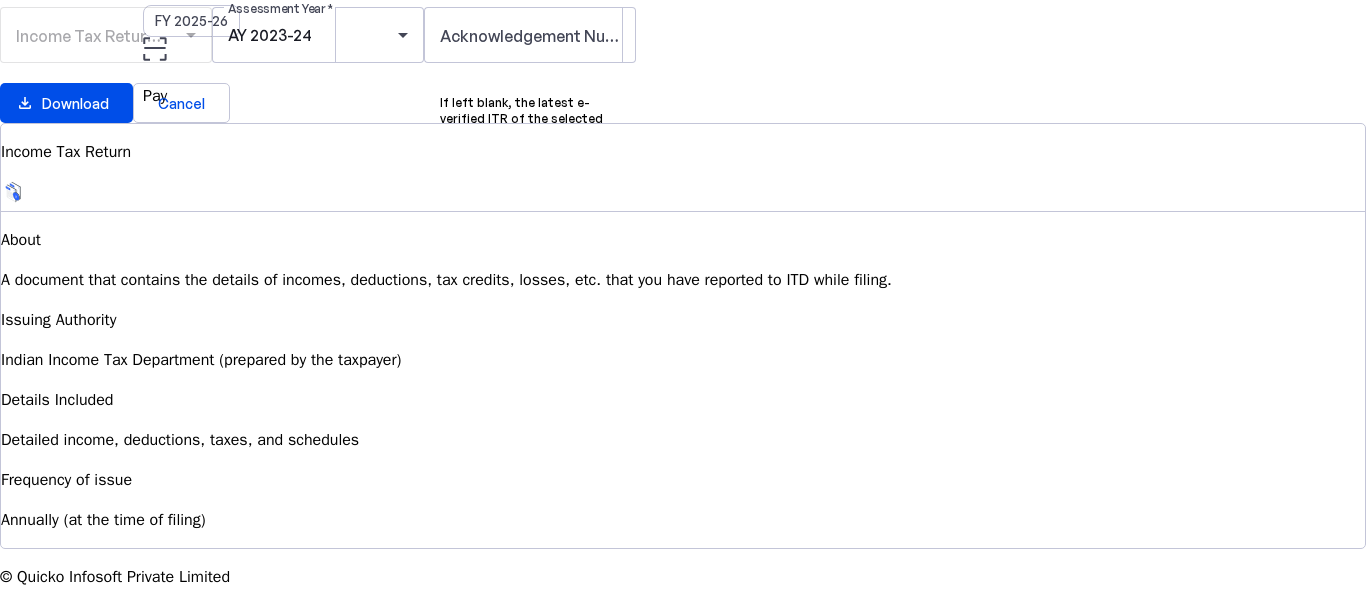 drag, startPoint x: 12, startPoint y: 271, endPoint x: 0, endPoint y: 406, distance: 135.53229 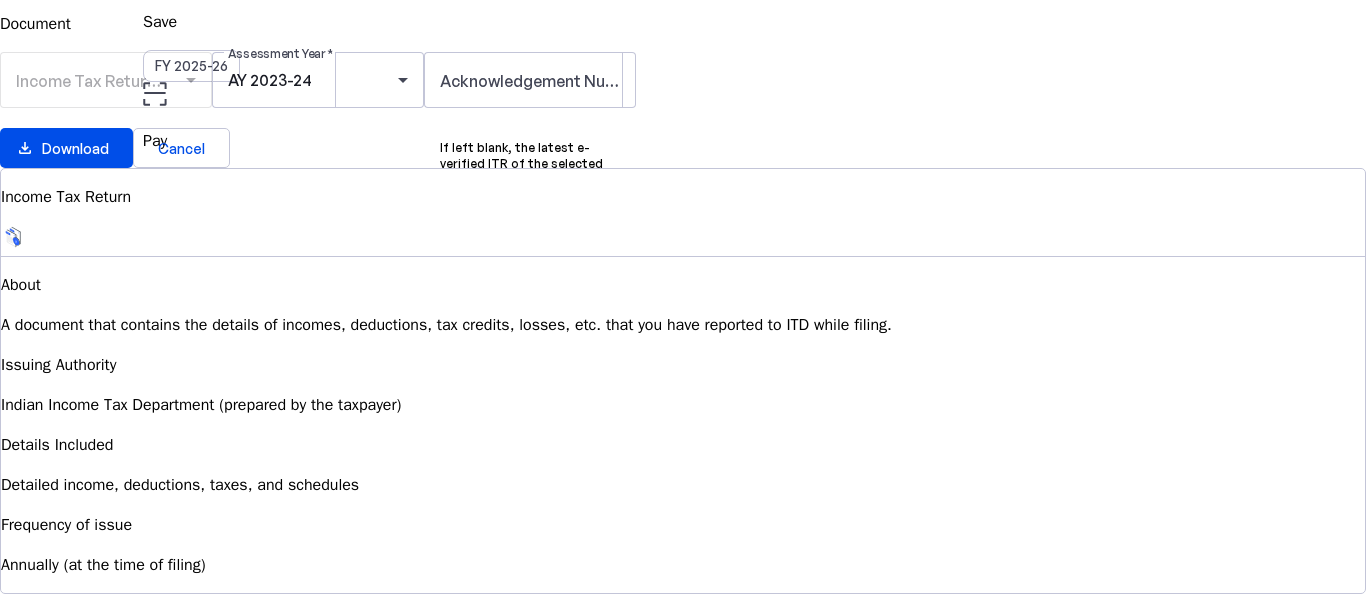 scroll, scrollTop: 0, scrollLeft: 0, axis: both 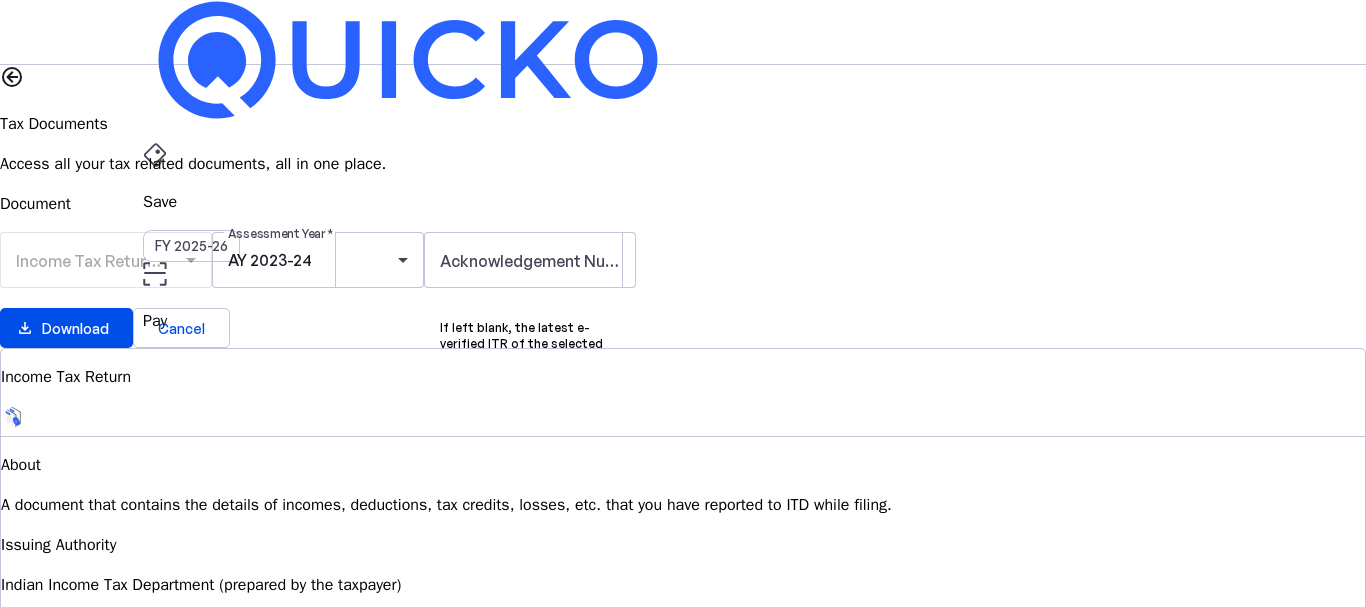 drag, startPoint x: 0, startPoint y: 273, endPoint x: 2, endPoint y: 205, distance: 68.0294 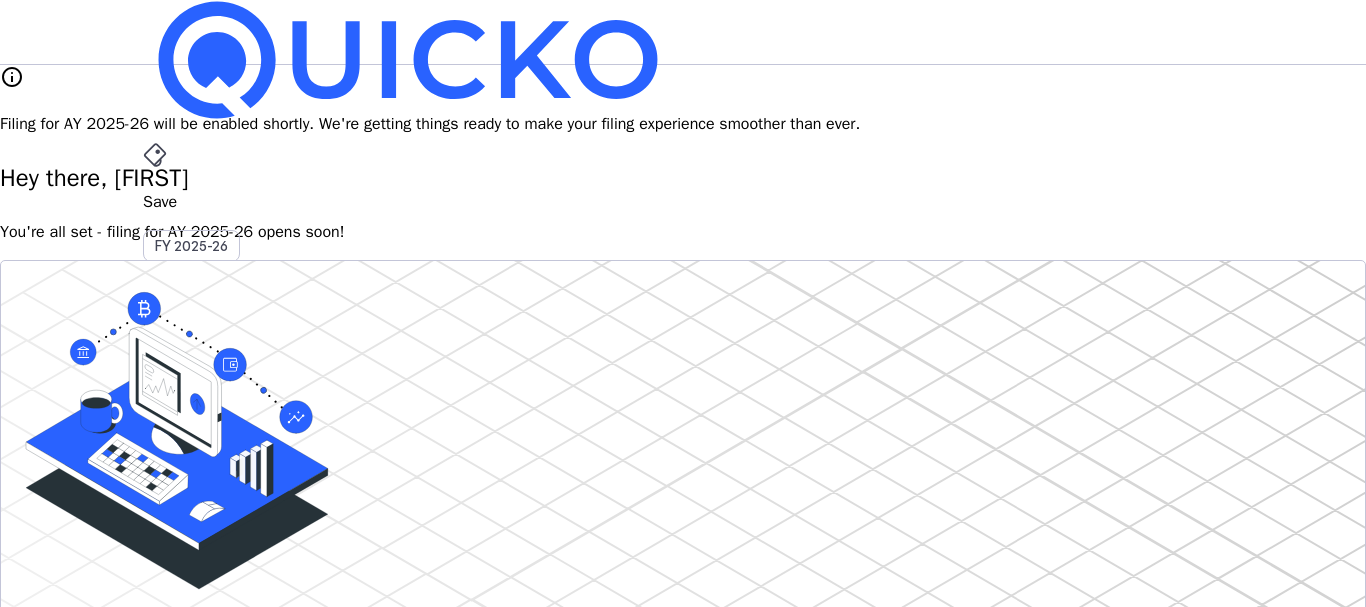 click on "File" at bounding box center [683, 408] 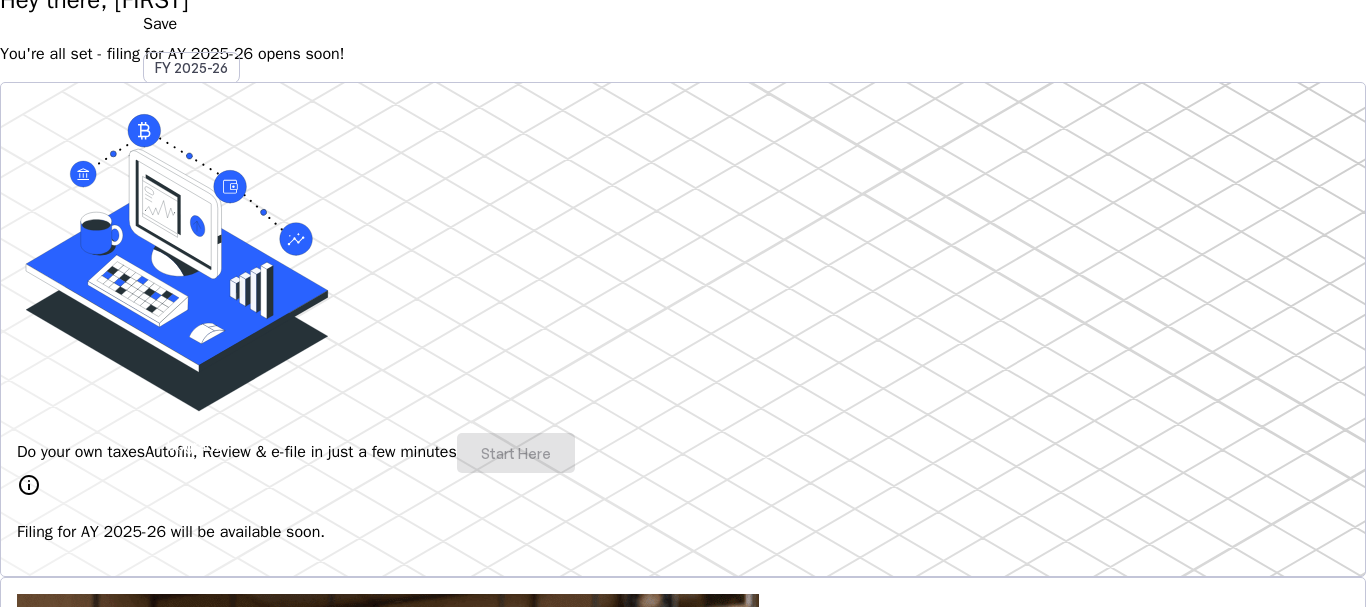 drag, startPoint x: 134, startPoint y: 229, endPoint x: 118, endPoint y: 284, distance: 57.280014 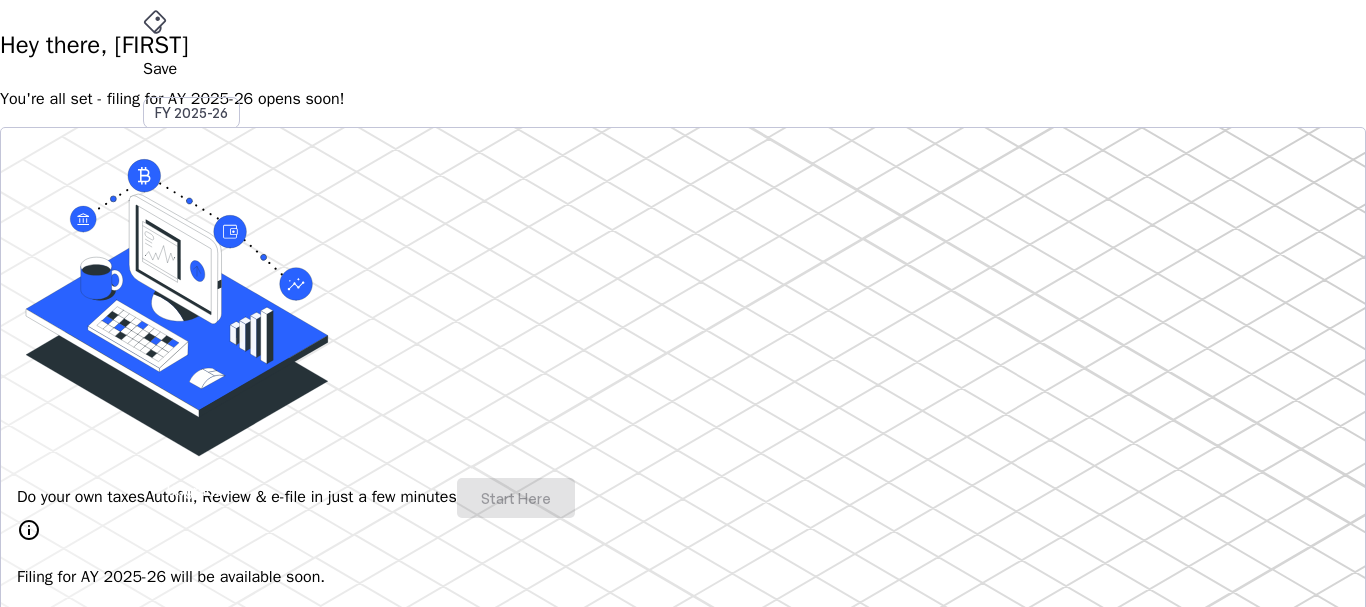 scroll, scrollTop: 114, scrollLeft: 0, axis: vertical 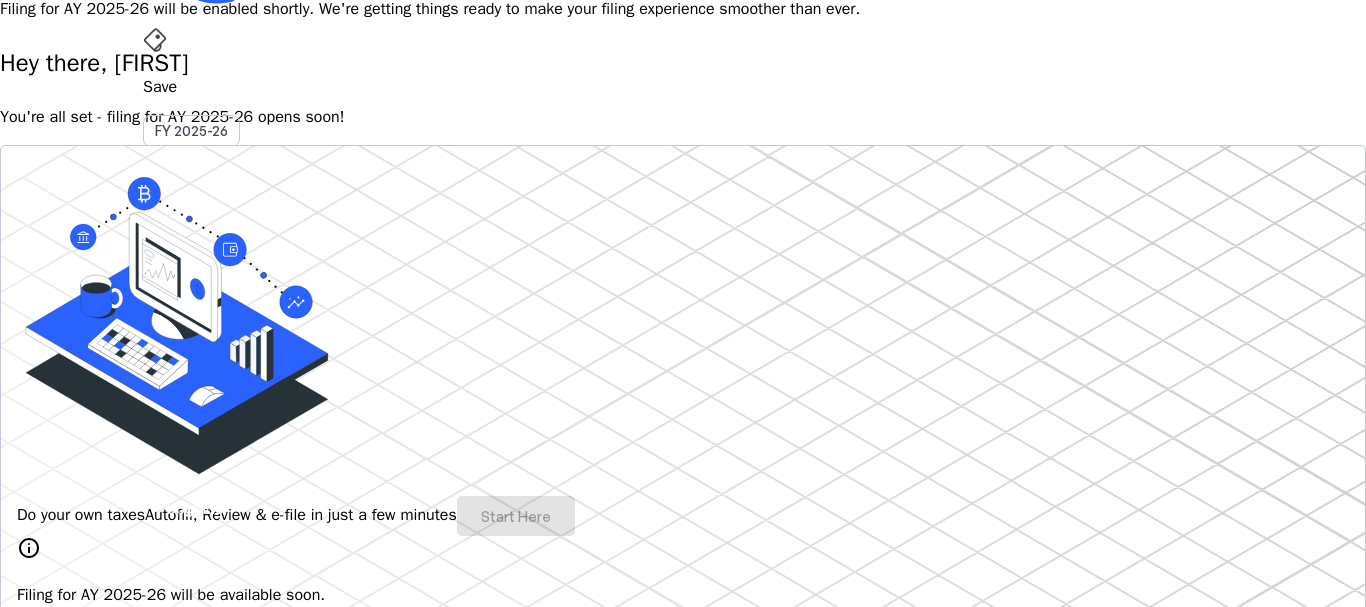 drag, startPoint x: 113, startPoint y: 269, endPoint x: 112, endPoint y: 231, distance: 38.013157 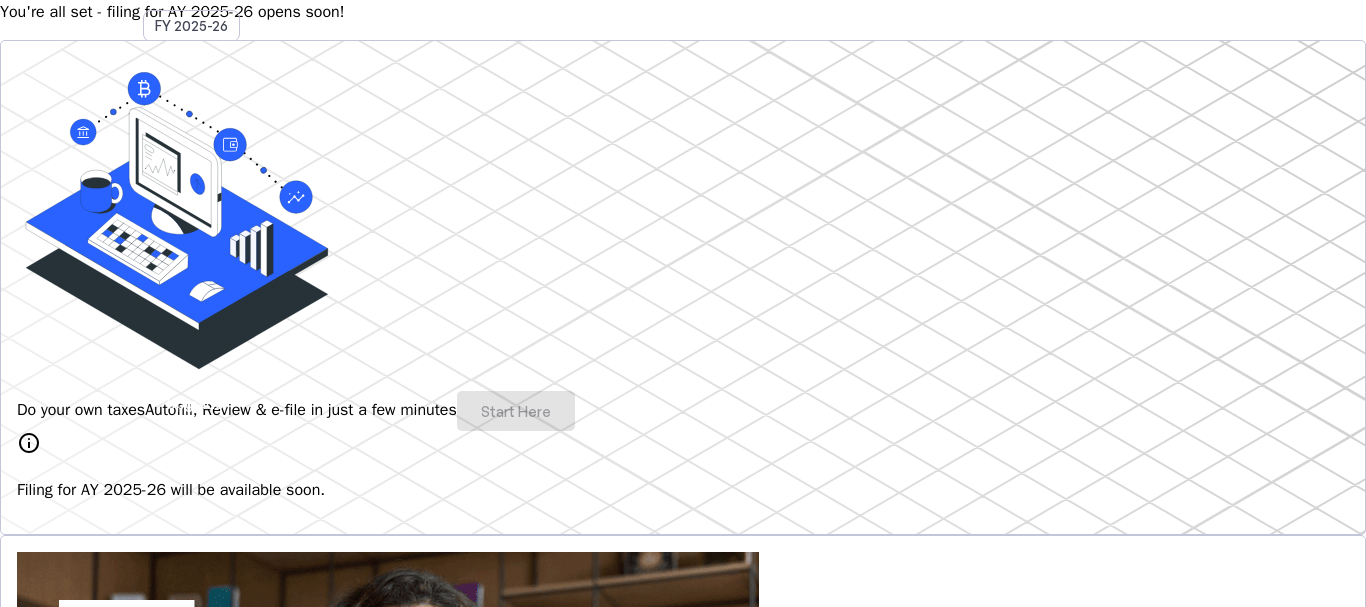 drag, startPoint x: 131, startPoint y: 240, endPoint x: 130, endPoint y: 281, distance: 41.01219 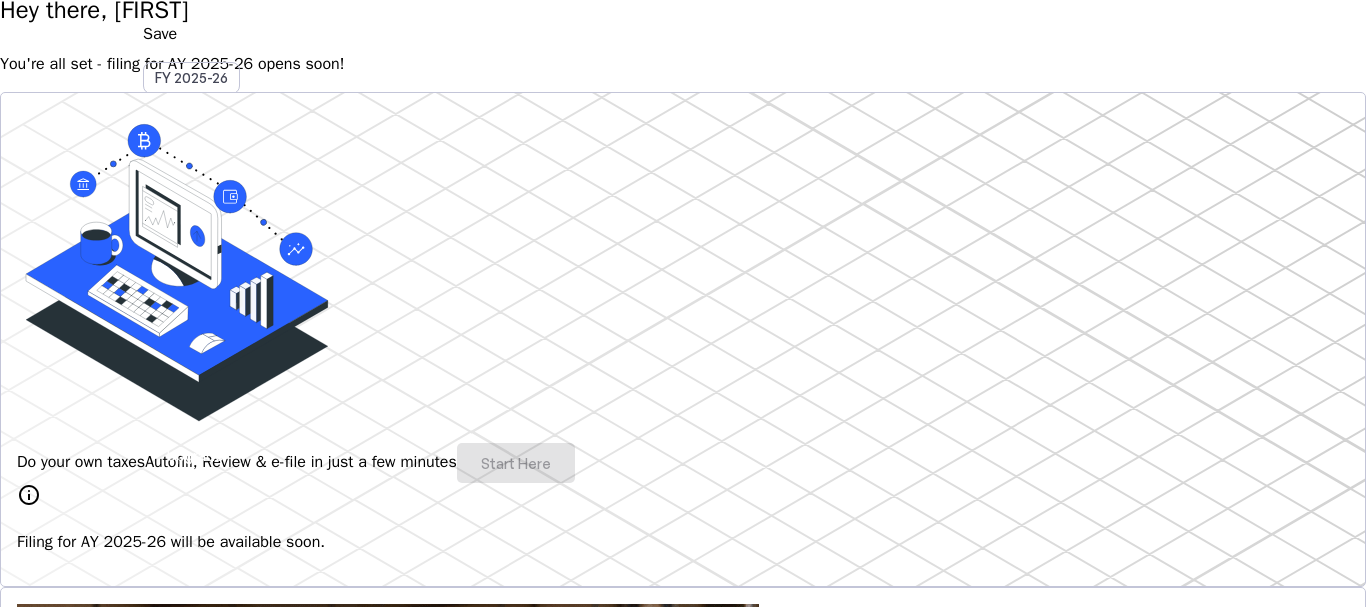 drag, startPoint x: 112, startPoint y: 257, endPoint x: 108, endPoint y: 195, distance: 62.1289 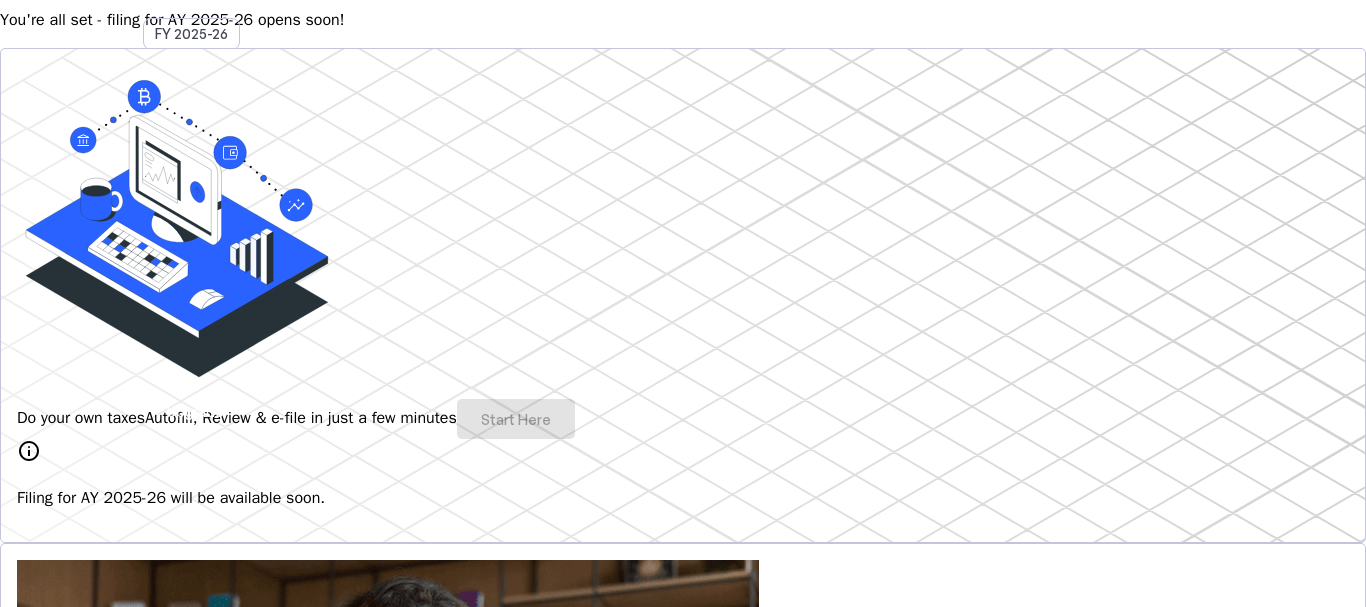 drag, startPoint x: 115, startPoint y: 213, endPoint x: 116, endPoint y: 266, distance: 53.009434 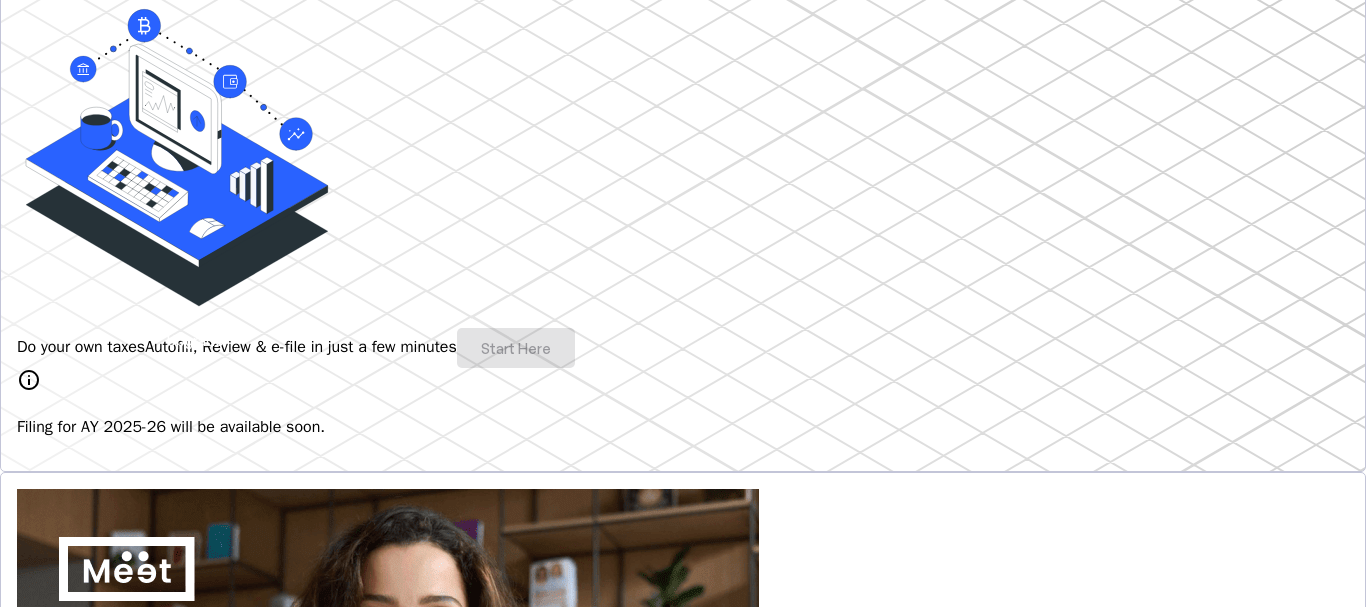 drag, startPoint x: 122, startPoint y: 298, endPoint x: 121, endPoint y: 323, distance: 25.019993 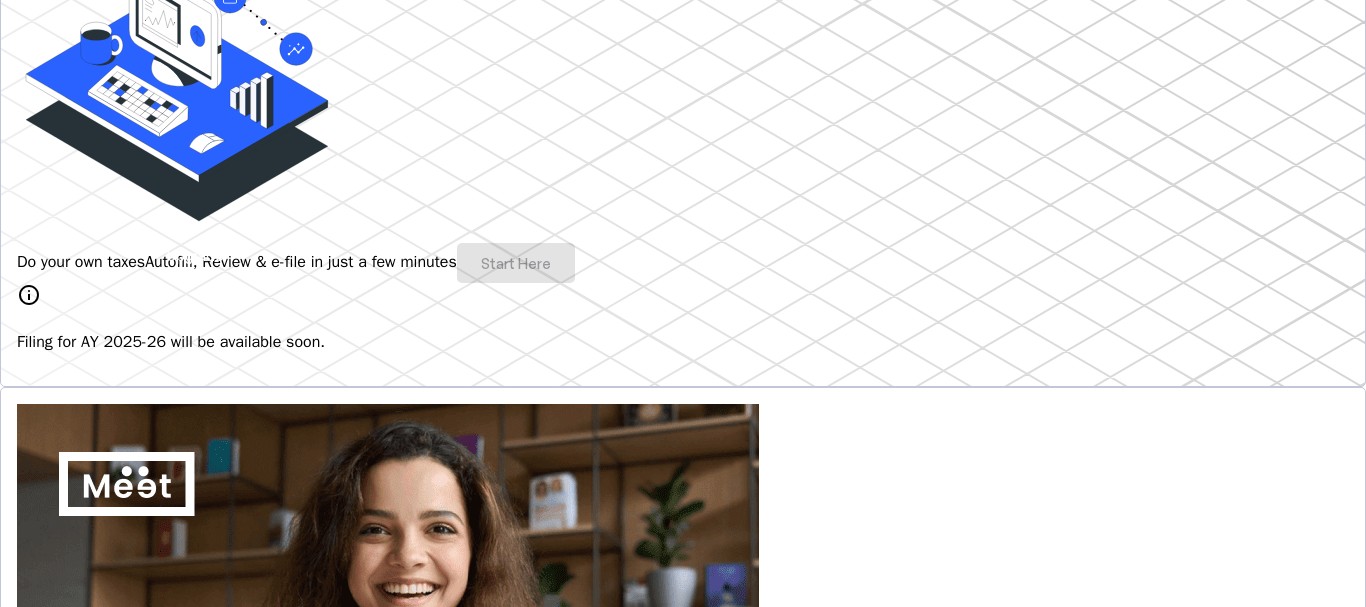 drag, startPoint x: 263, startPoint y: 279, endPoint x: 263, endPoint y: 324, distance: 45 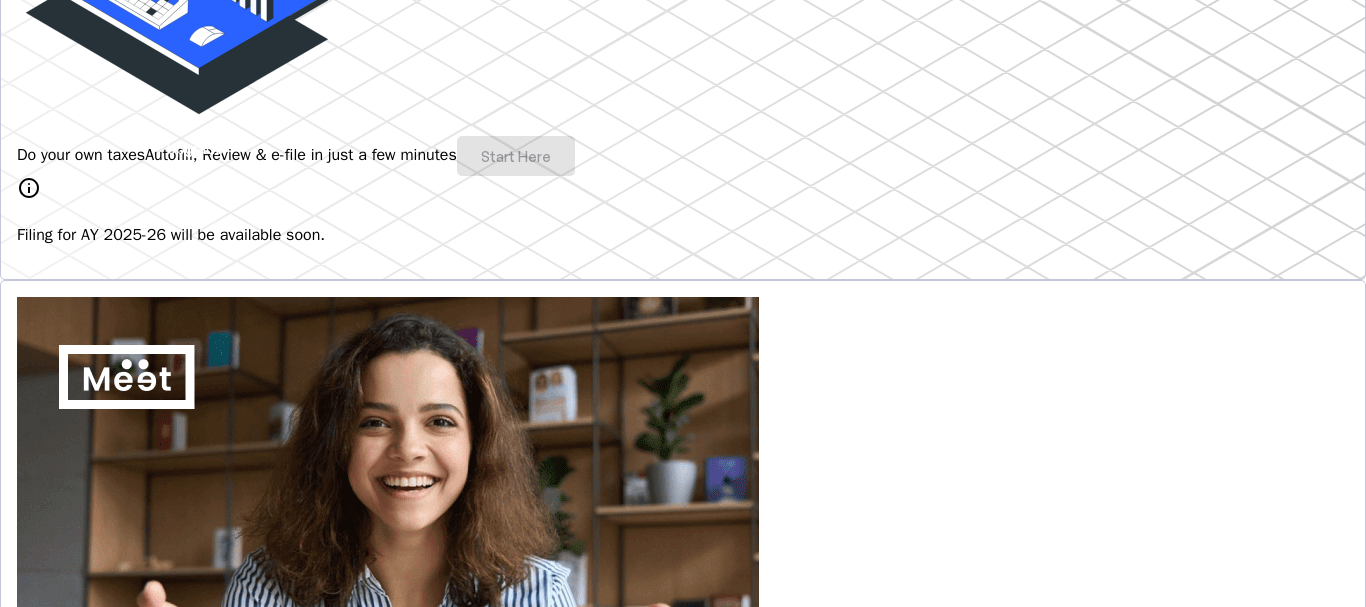 scroll, scrollTop: 479, scrollLeft: 0, axis: vertical 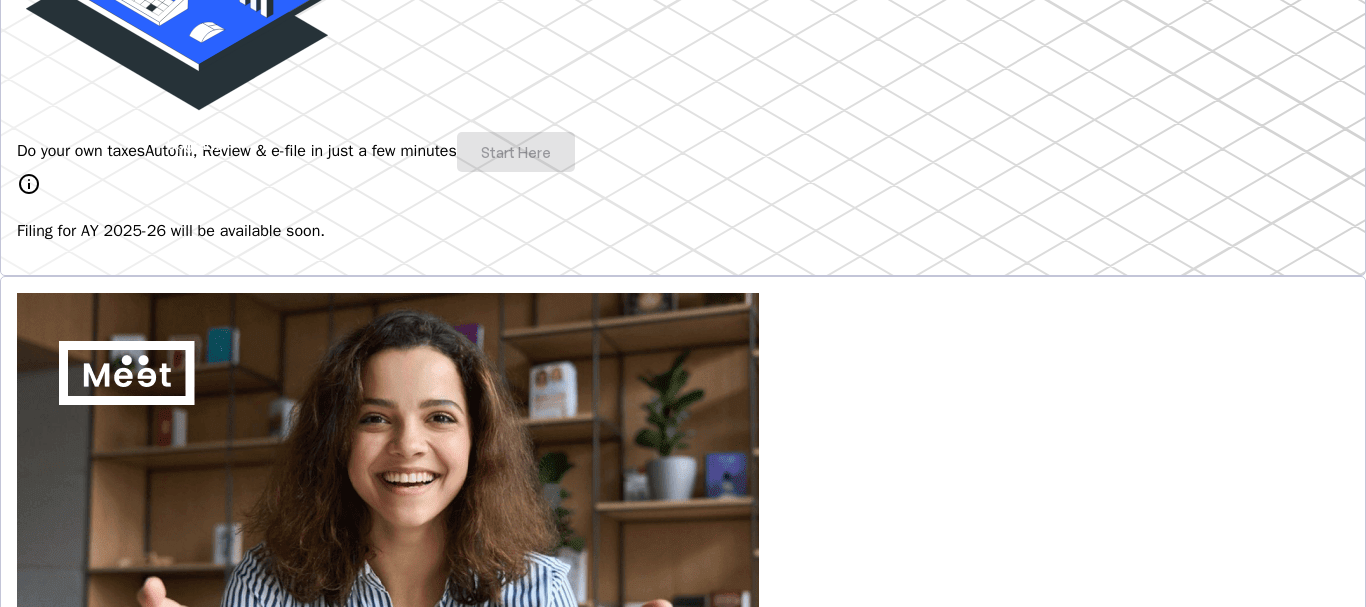 click on "Hey there, [FIRST] You're all set - filing for AY 2025-26 opens soon! Do your own taxes Autofill, Review & e-file in just a few minutes Start Here info Filing for AY 2025-26 will be available soon. 4.8/5 | 1400 reviews We do your taxes Expert will prepare, review & e-file your tax return, making sure nothing gets missed. Explore Benefits of filing on Quicko Fetch everything using Autofill Automatically retrieve your income, deductions, tax credits & losses directly from ITD. No need of any forms! Connect to multiple apps In just a few clicks, seamlessly fetch all your trades directly from your broker and ensure accurate reporting. Get Personalized Insights Gain full visibility into the computation. Easily view and understand how your taxes are calculated. Explore Upgrade to Elite Elevate your experience and maximize the full potential of Quicko. Upgrade now & unlock advanced features. Learn More File Revised Return Revise Return View E-Filed Returns Explore File ITR-U thumb_up_alt" at bounding box center (683, 1187) 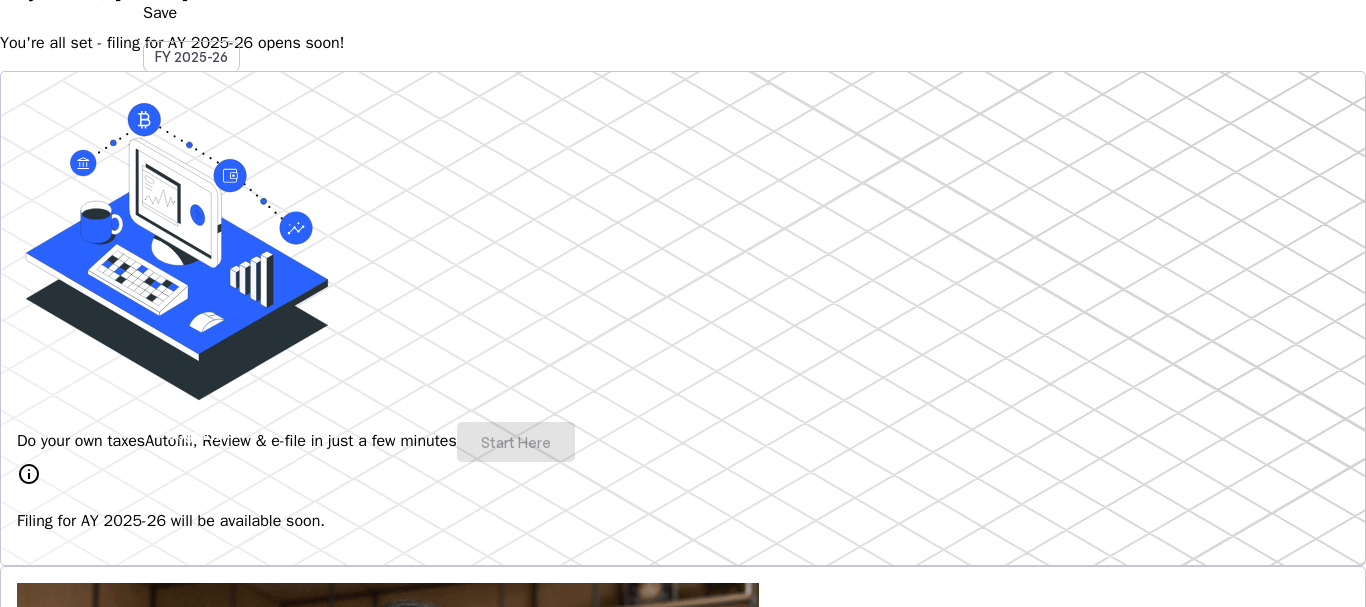 drag, startPoint x: 452, startPoint y: 261, endPoint x: 449, endPoint y: 208, distance: 53.08484 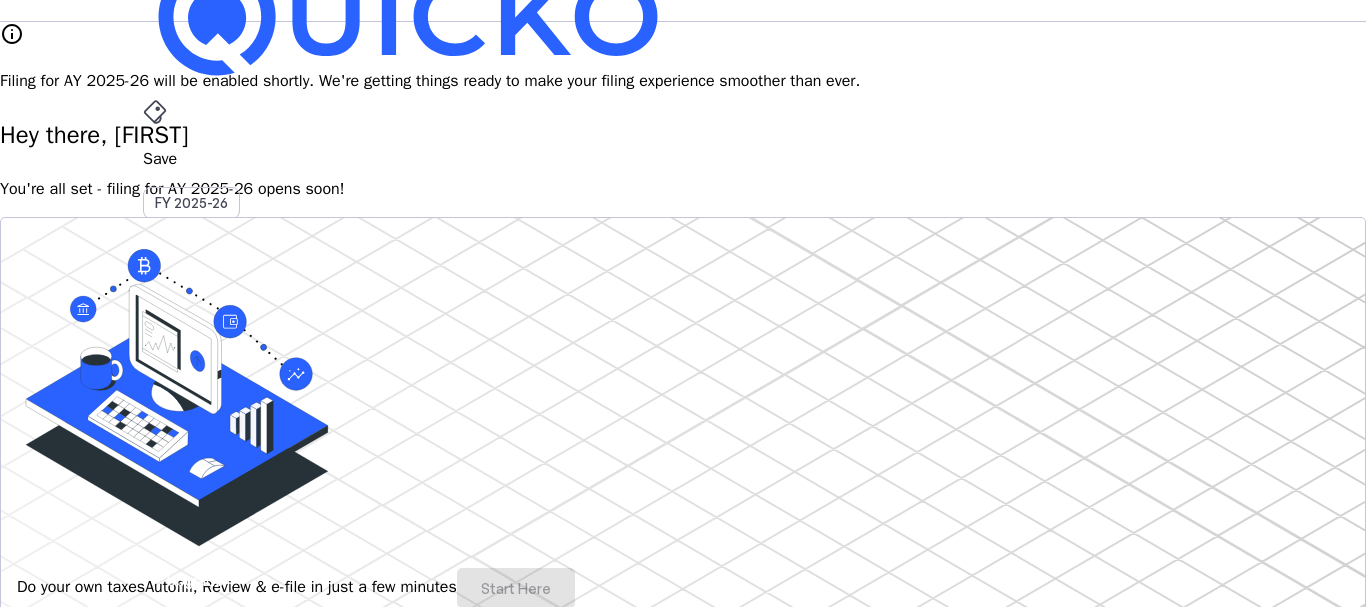 scroll, scrollTop: 0, scrollLeft: 0, axis: both 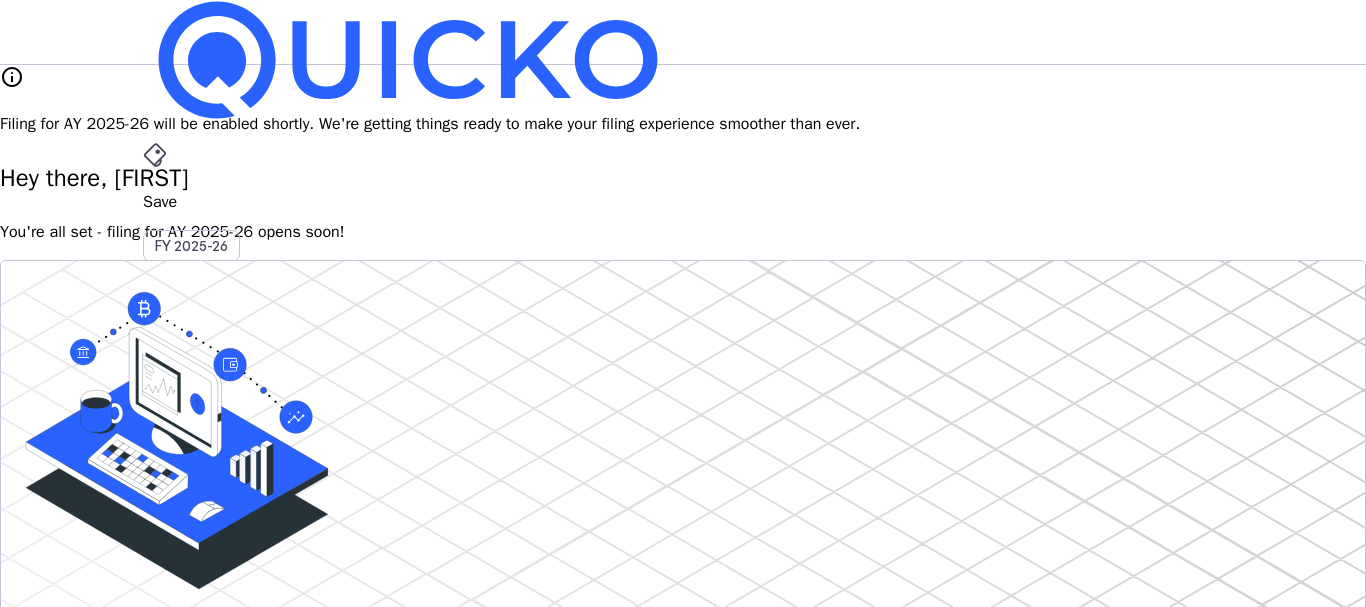 drag, startPoint x: 309, startPoint y: 326, endPoint x: 302, endPoint y: 225, distance: 101.24229 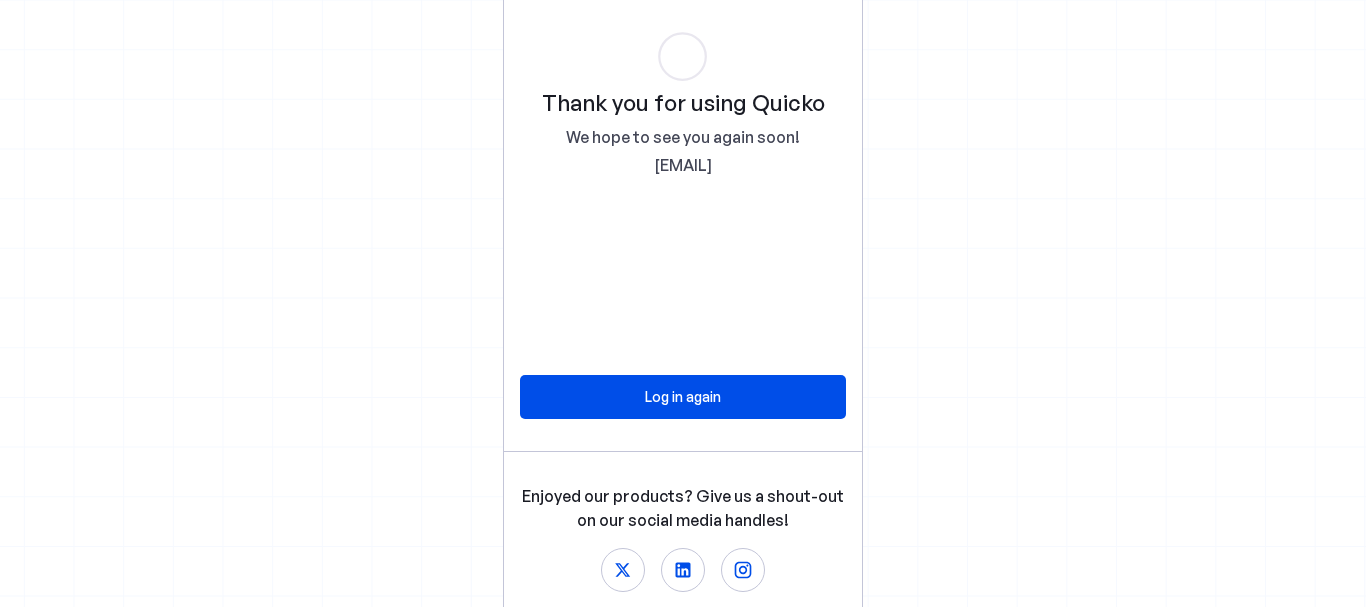 scroll, scrollTop: 0, scrollLeft: 0, axis: both 